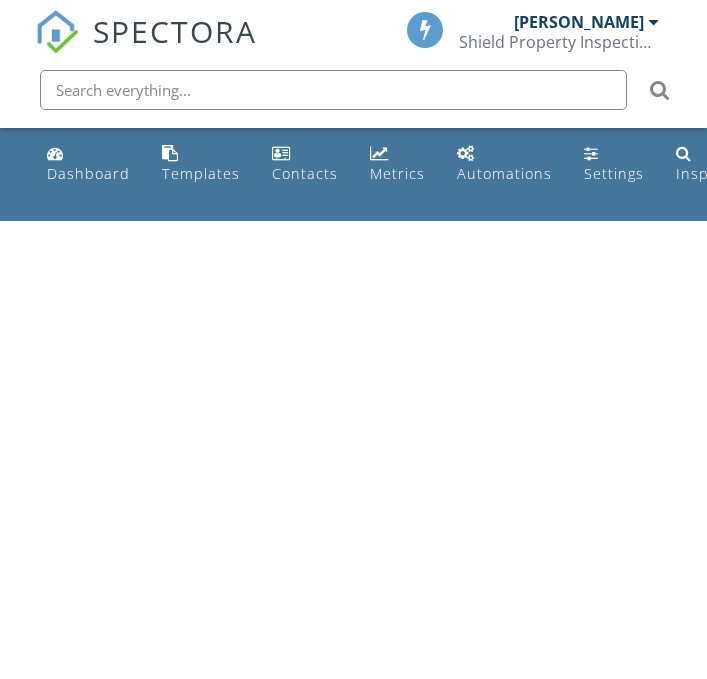 scroll, scrollTop: 0, scrollLeft: 0, axis: both 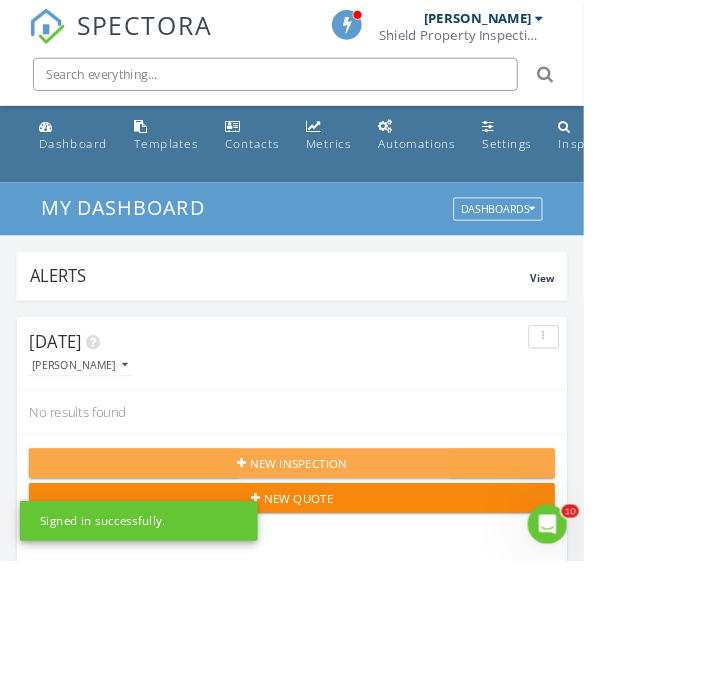 click on "New Inspection" at bounding box center [353, 561] 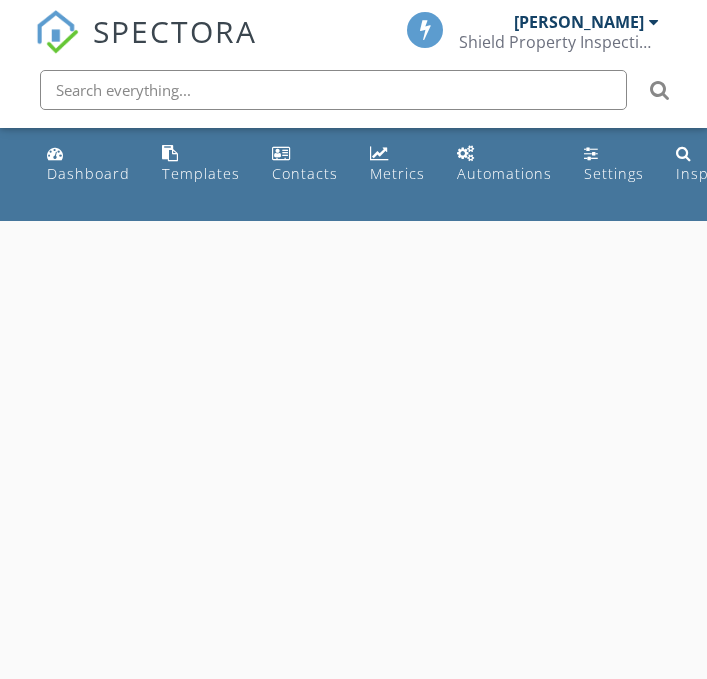 scroll, scrollTop: 0, scrollLeft: 0, axis: both 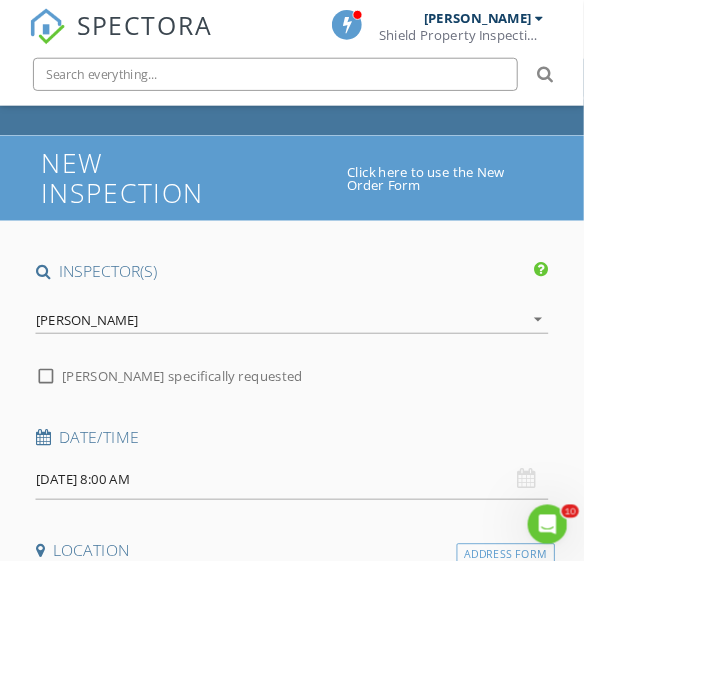 click on "07/12/2025 8:00 AM" at bounding box center [353, 580] 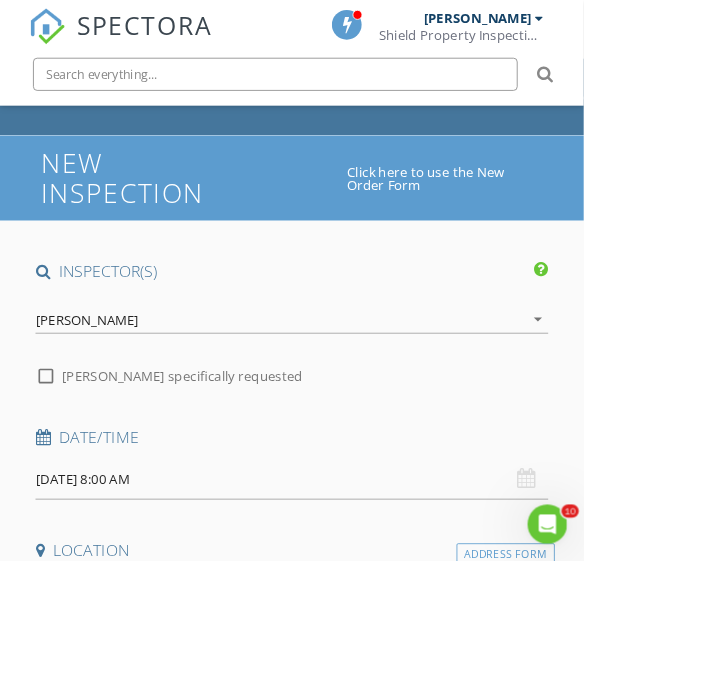 click on "07/12/2025 8:00 AM" at bounding box center (353, 580) 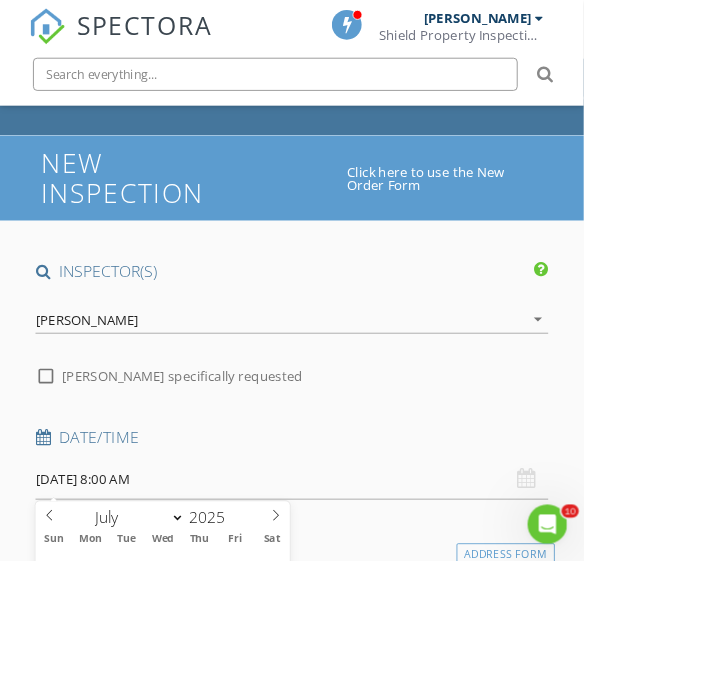 type on "07/15/2025 8:00 AM" 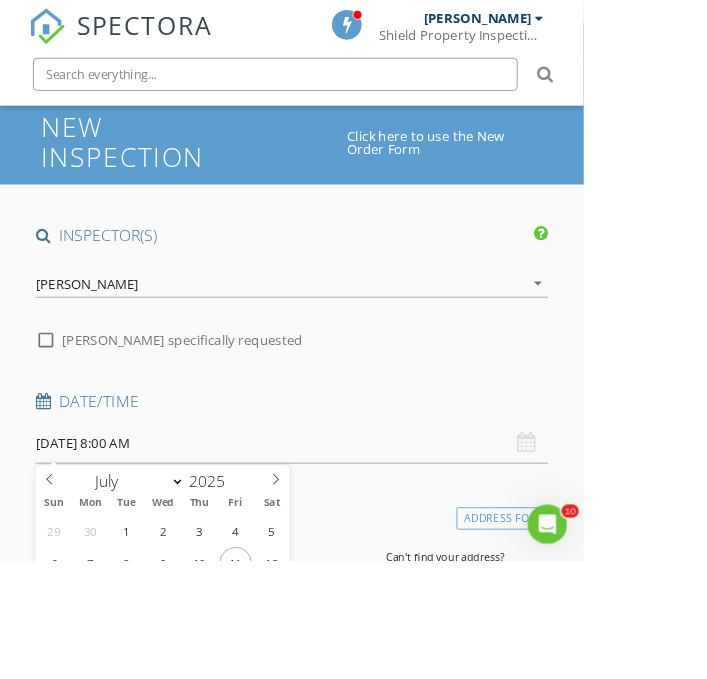 scroll, scrollTop: 135, scrollLeft: 0, axis: vertical 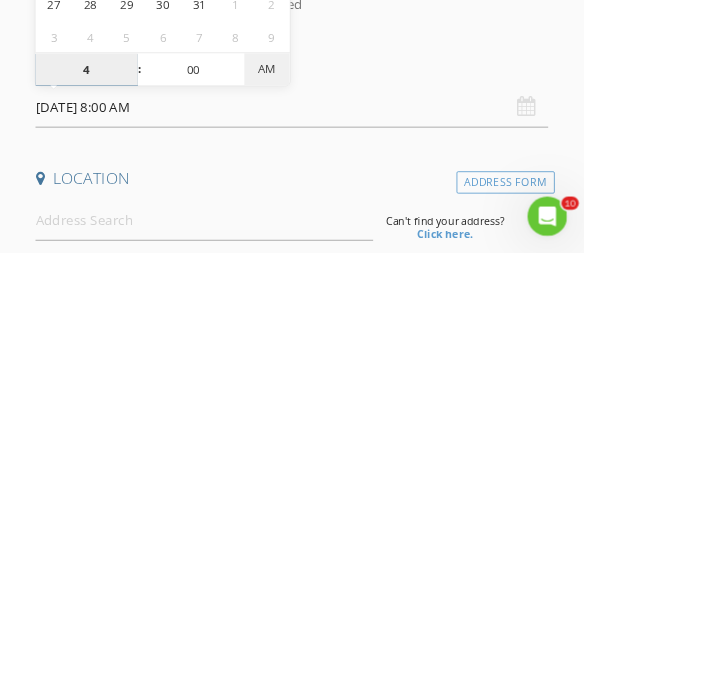 click on "AM" at bounding box center (323, 456) 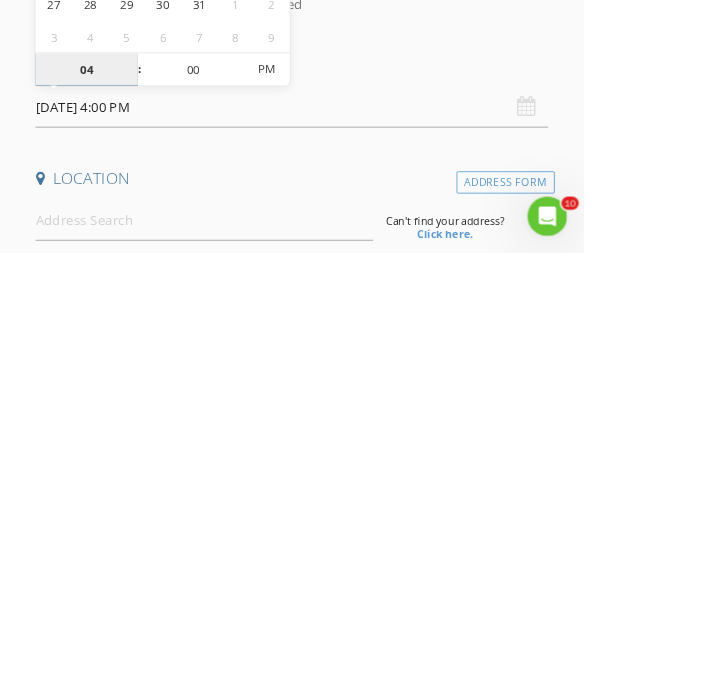 type on "04" 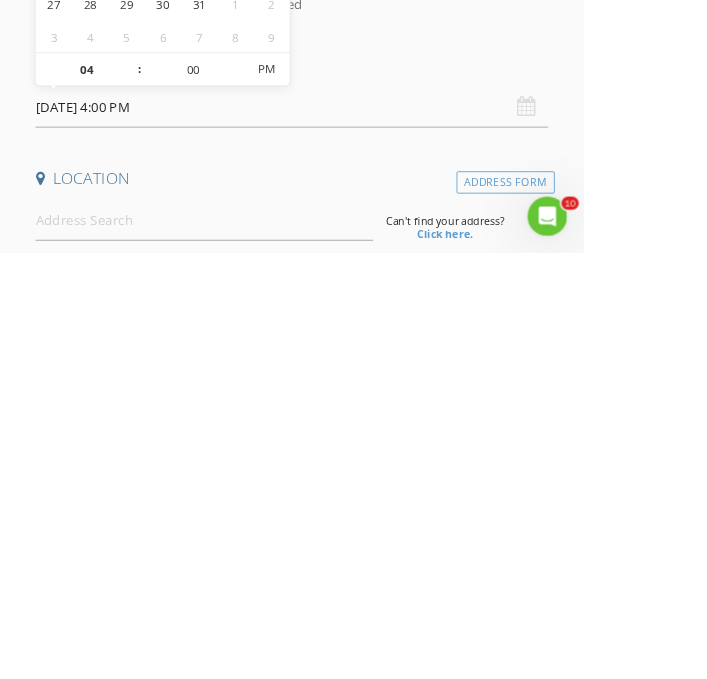 click on "[DATE] 4:00 PM" at bounding box center [353, 502] 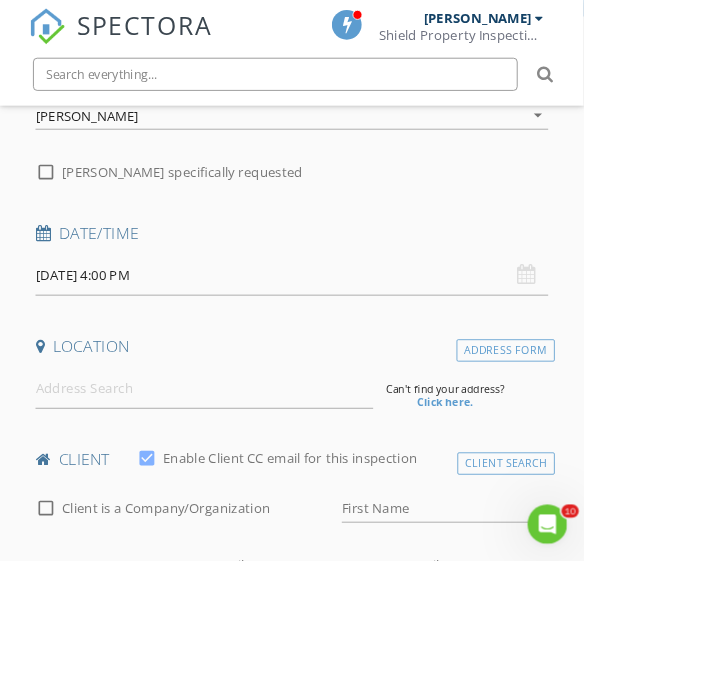 scroll, scrollTop: 304, scrollLeft: 0, axis: vertical 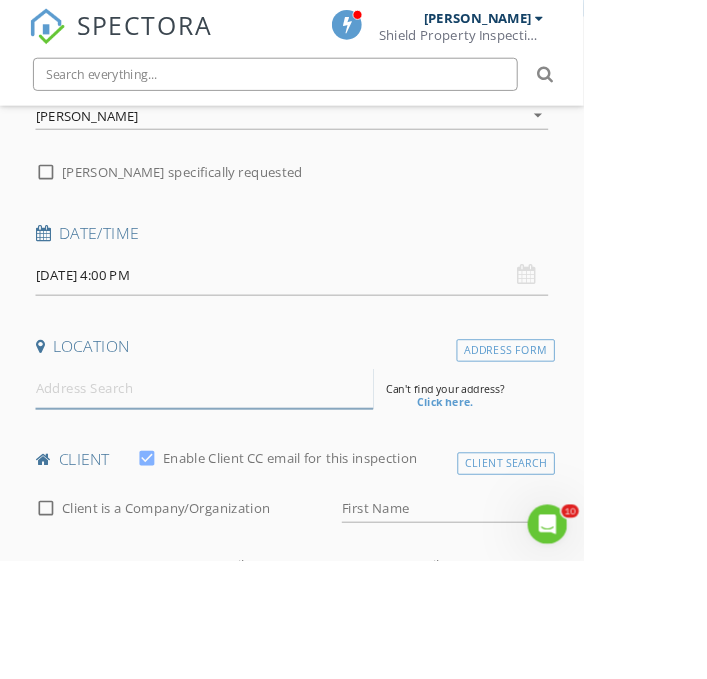 click at bounding box center (247, 470) 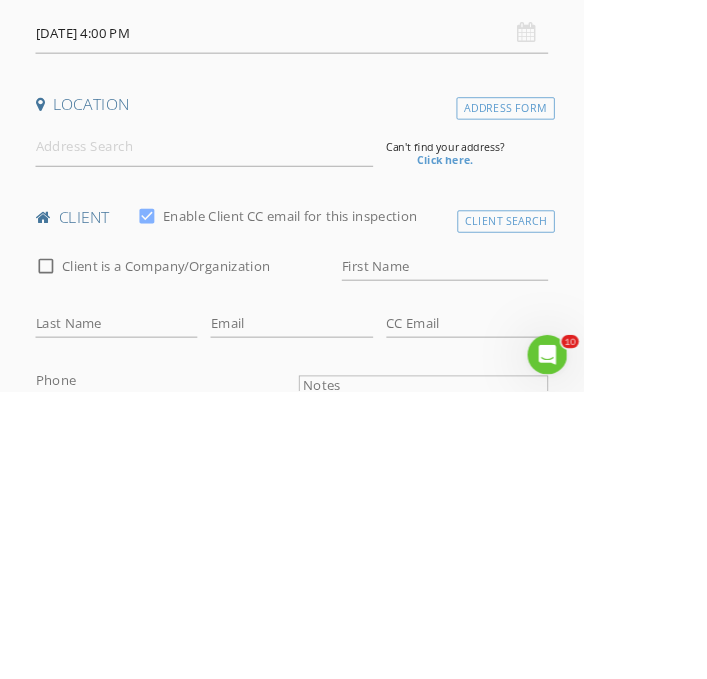 scroll, scrollTop: 392, scrollLeft: 0, axis: vertical 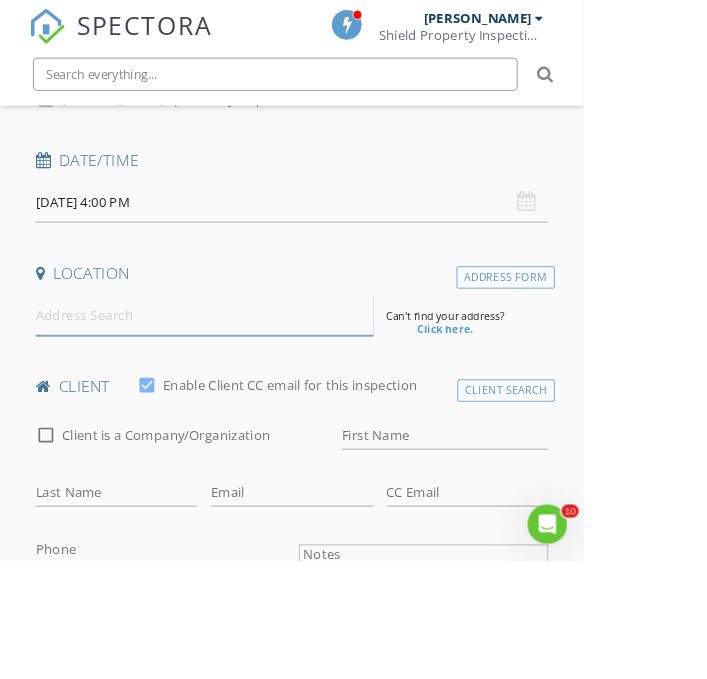 click at bounding box center (247, 382) 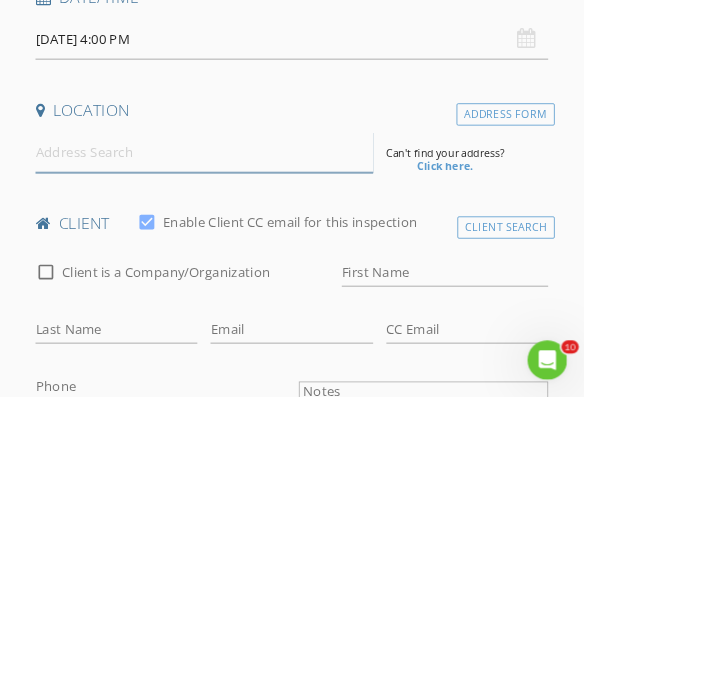scroll, scrollTop: 391, scrollLeft: 0, axis: vertical 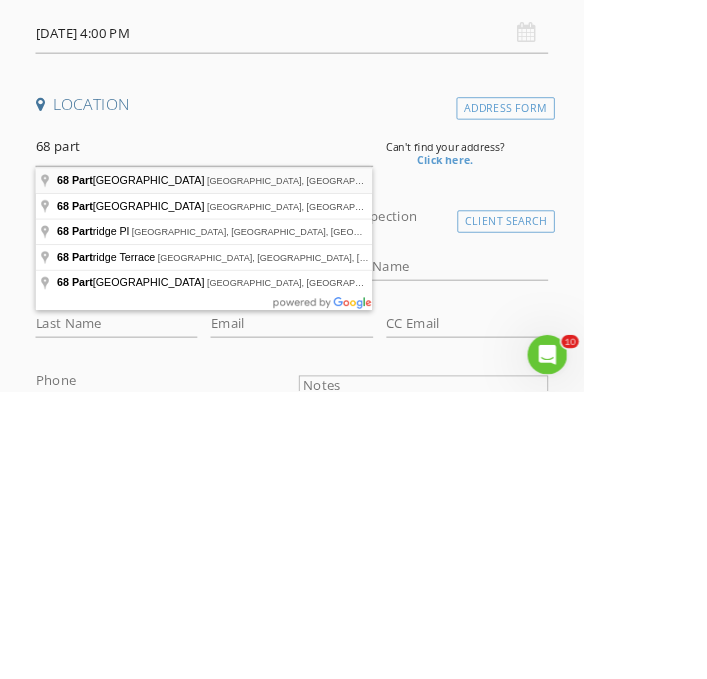 type on "68 Partridge Drive, Brockton, MA, USA" 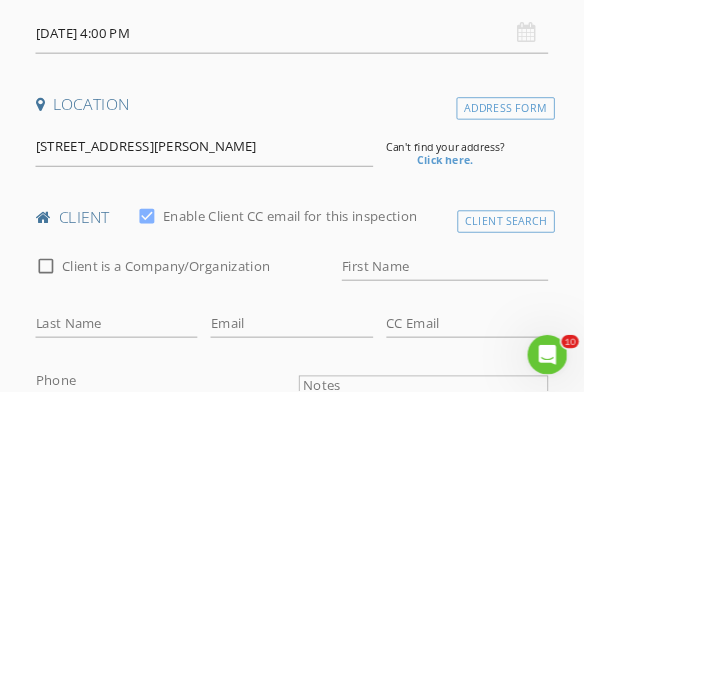 scroll, scrollTop: 392, scrollLeft: 0, axis: vertical 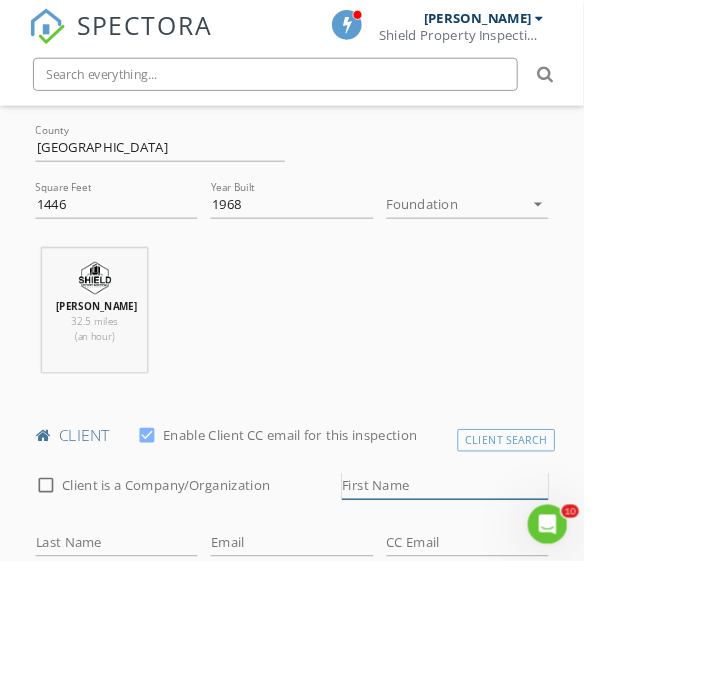 click on "First Name" at bounding box center (539, 588) 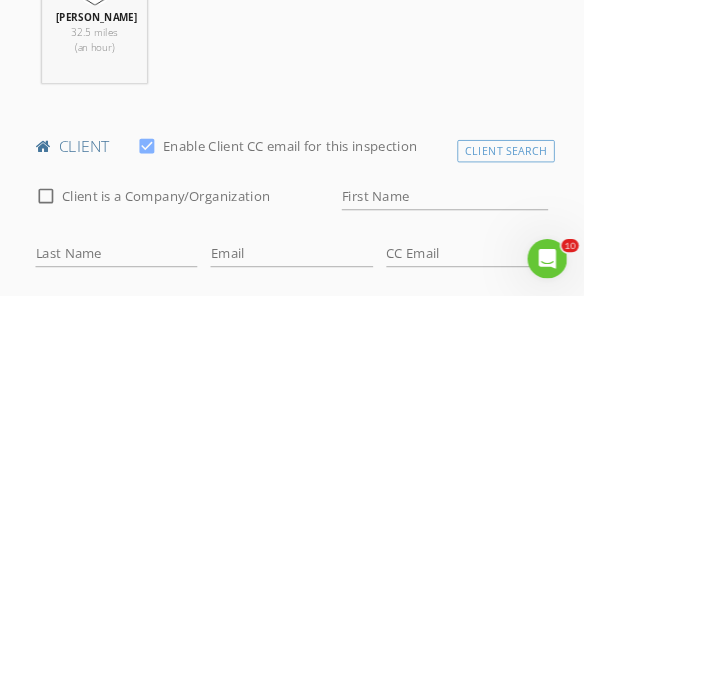 scroll, scrollTop: 770, scrollLeft: 0, axis: vertical 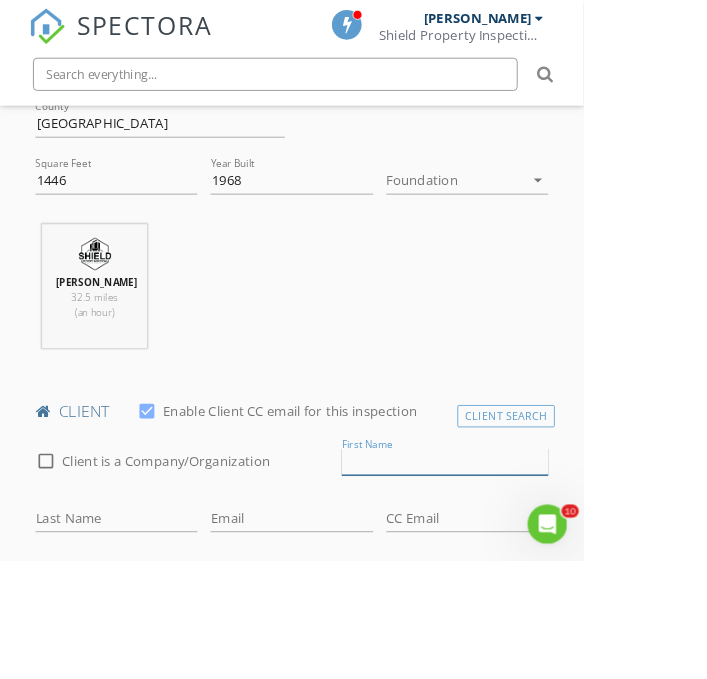 click on "First Name" at bounding box center [539, 559] 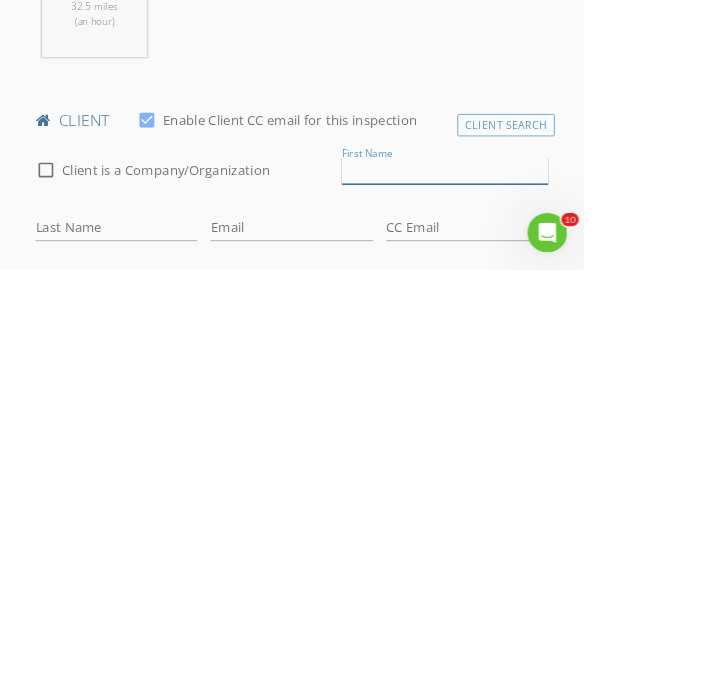 scroll, scrollTop: 770, scrollLeft: 0, axis: vertical 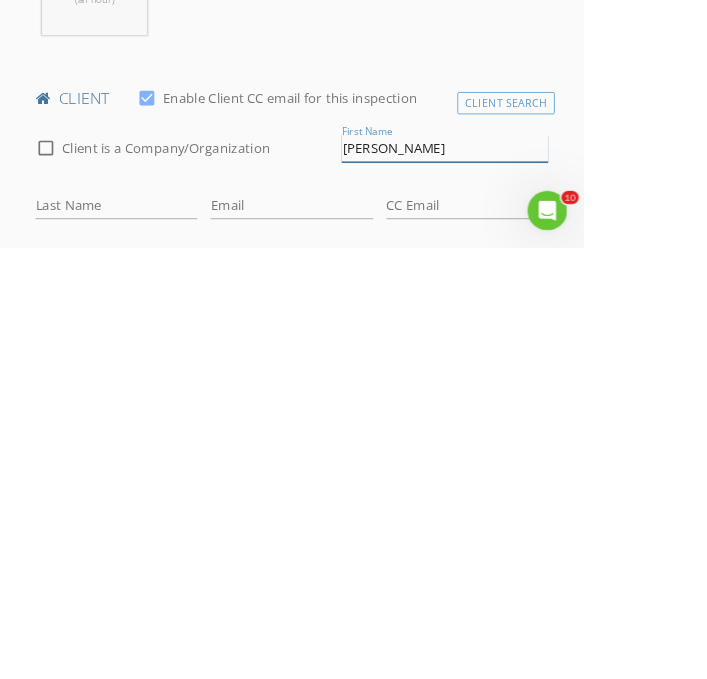 type on "[PERSON_NAME]" 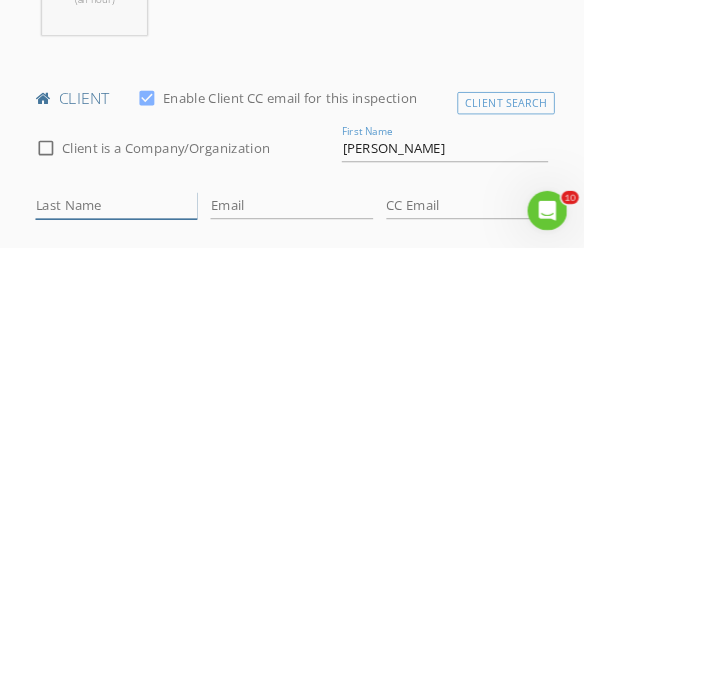 click on "Last Name" at bounding box center [141, 628] 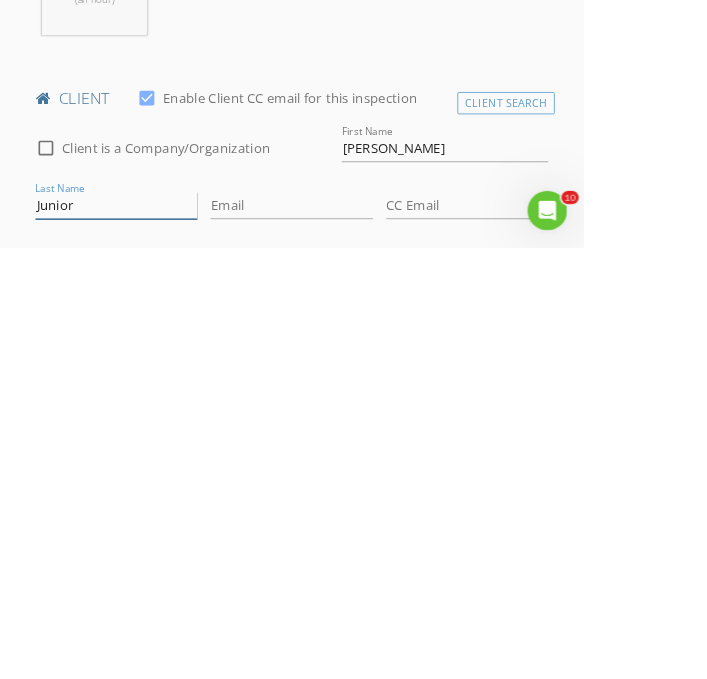 type on "Junior" 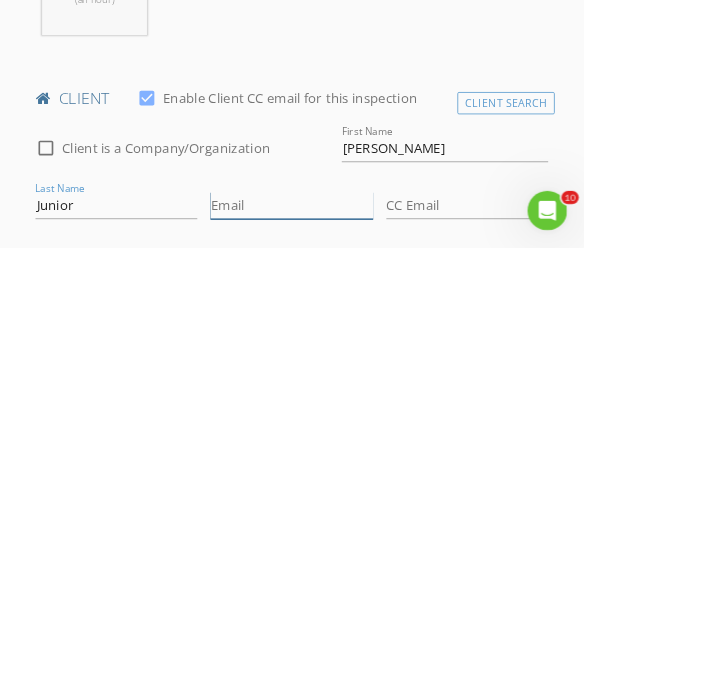 click on "Email" at bounding box center [353, 628] 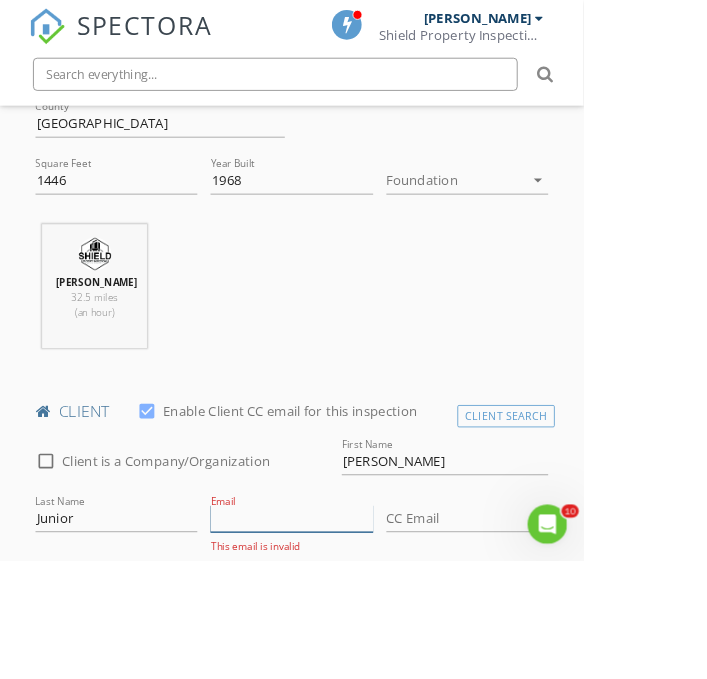 click on "Email" at bounding box center [353, 628] 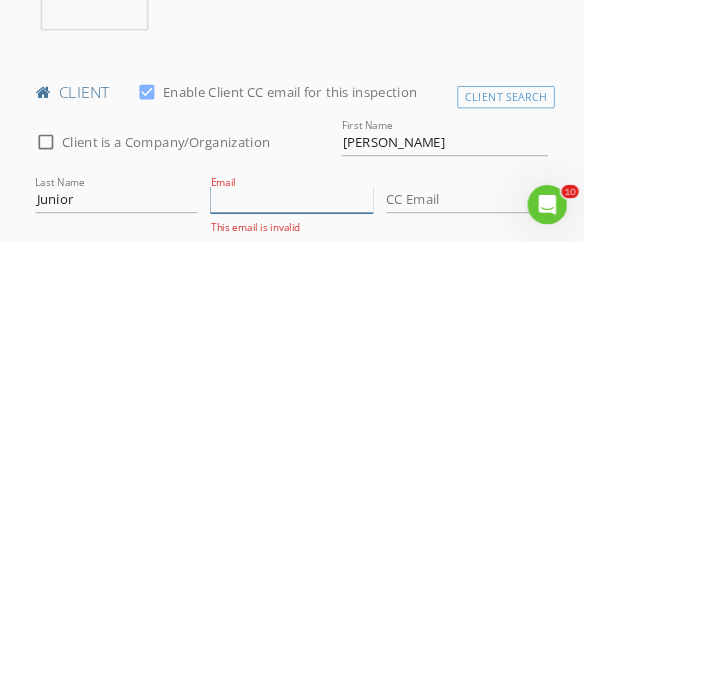 scroll, scrollTop: 770, scrollLeft: 0, axis: vertical 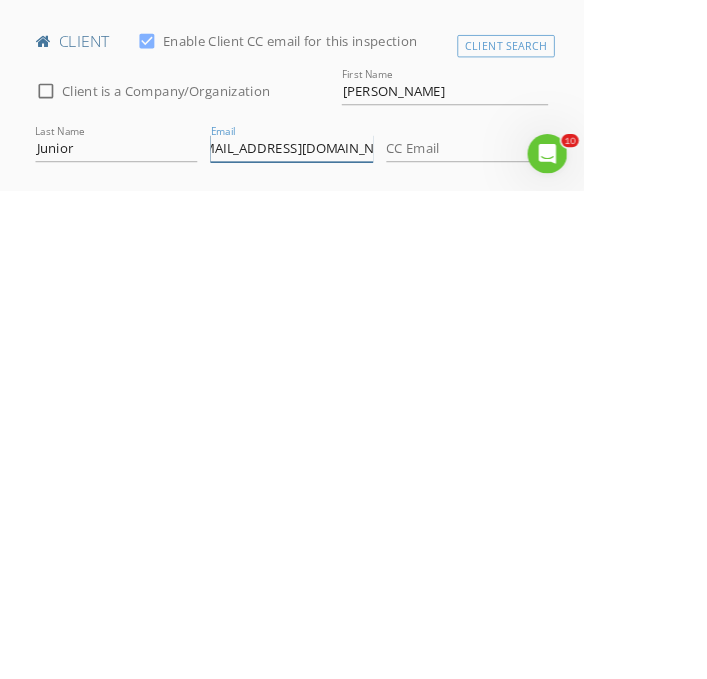 type on "Junior_bradoca@hotmail.com" 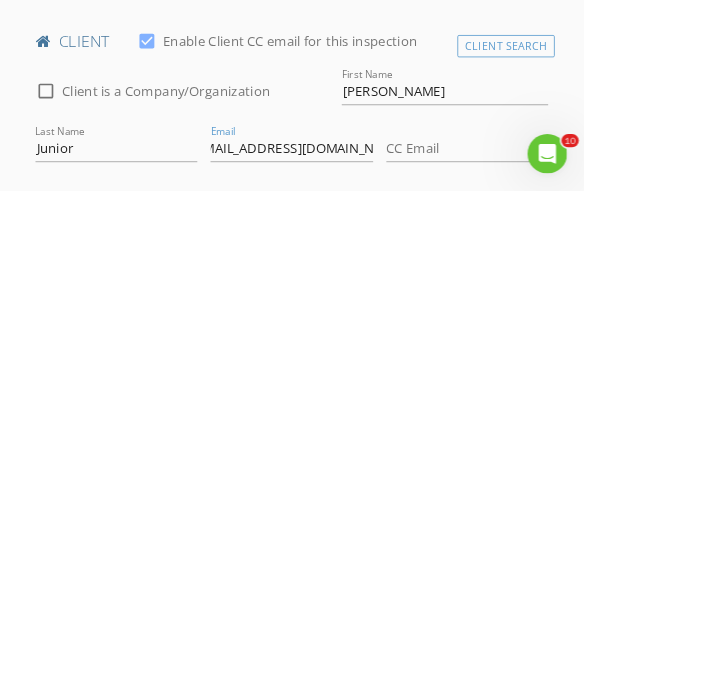 click on "Phone" at bounding box center (194, 697) 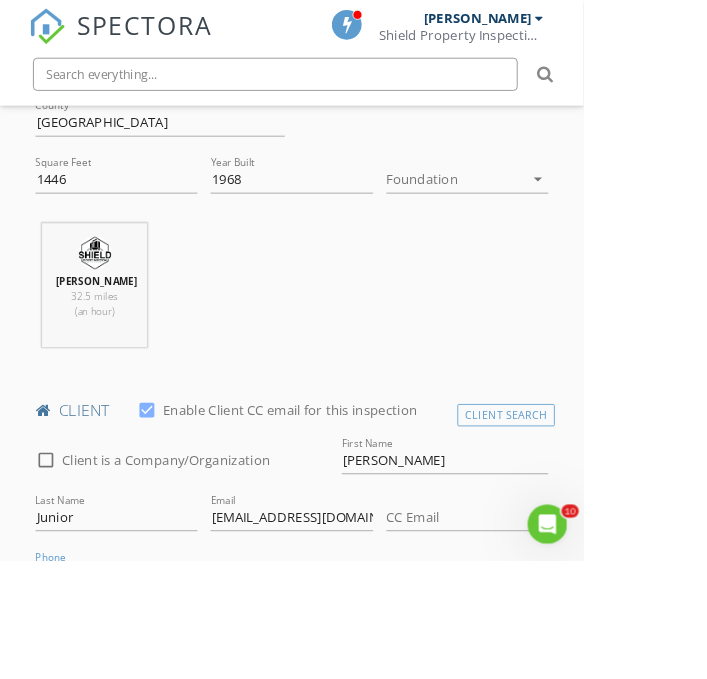 click on "Phone" at bounding box center [194, 696] 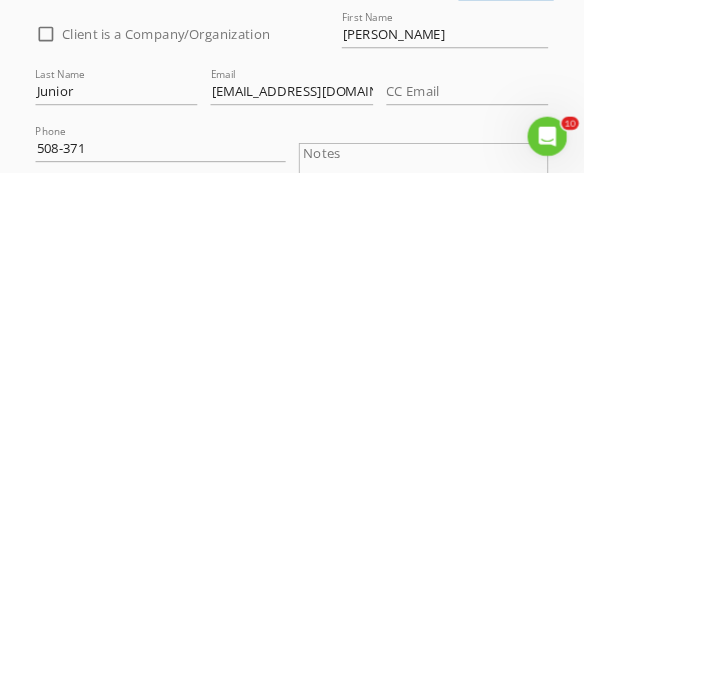 scroll, scrollTop: 818, scrollLeft: 0, axis: vertical 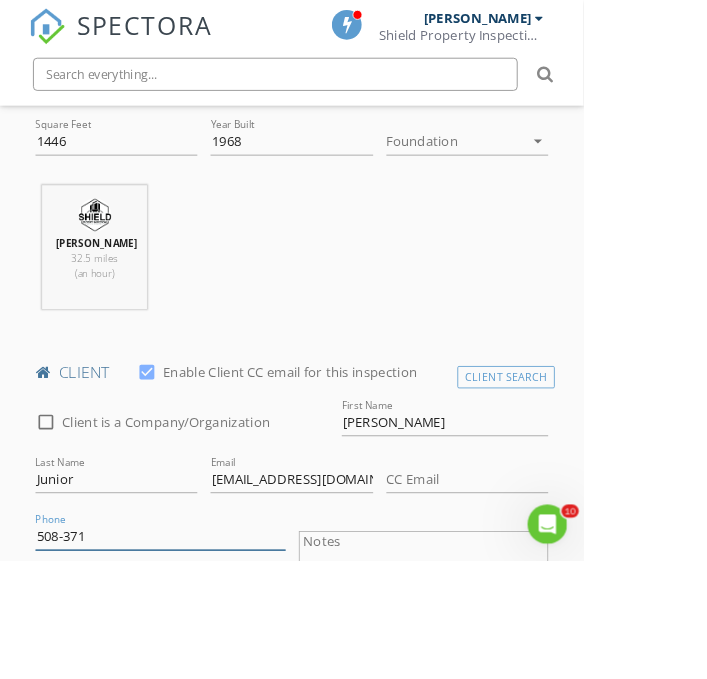 click on "508-371" at bounding box center [194, 649] 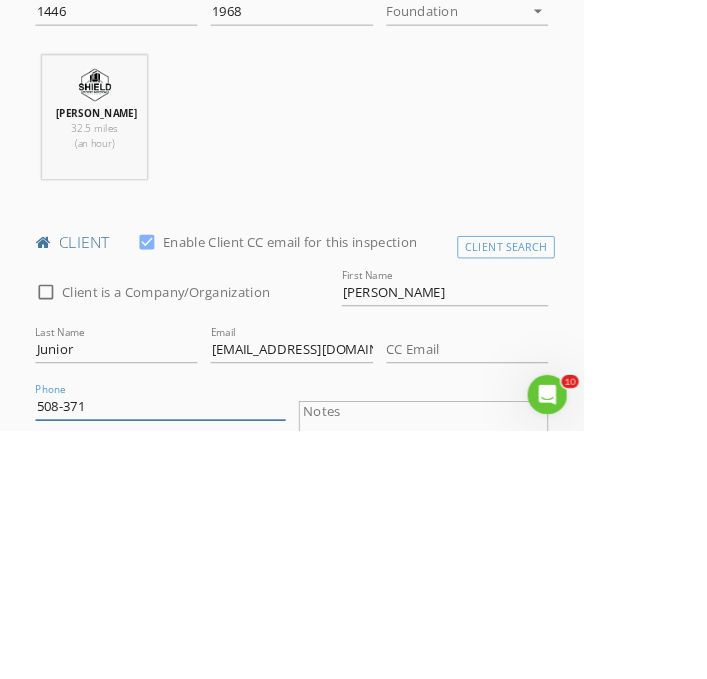 scroll, scrollTop: 818, scrollLeft: 0, axis: vertical 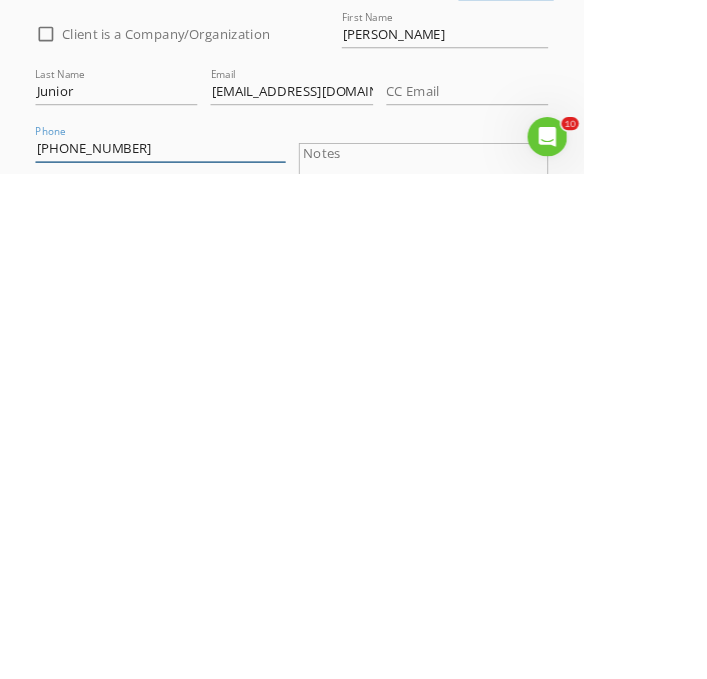 type on "[PHONE_NUMBER]" 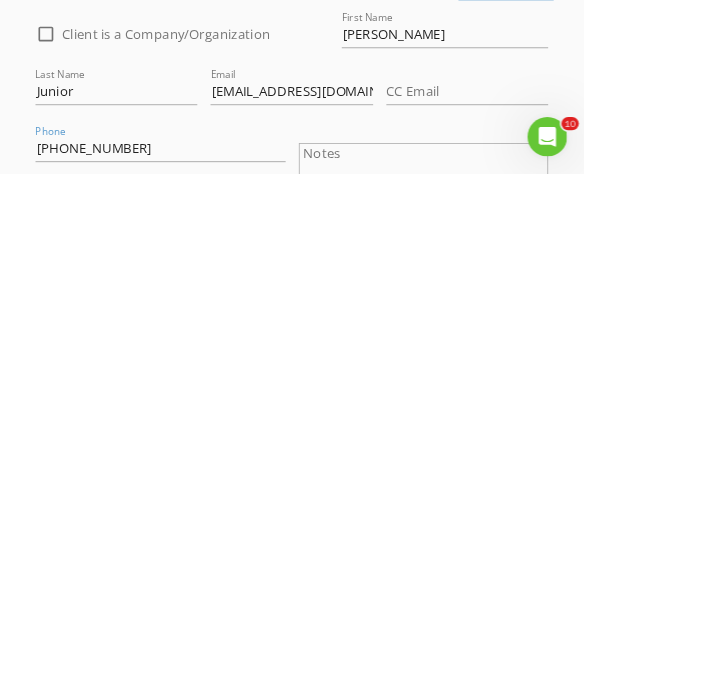 click on "Phone 508-371-5853" at bounding box center [194, 695] 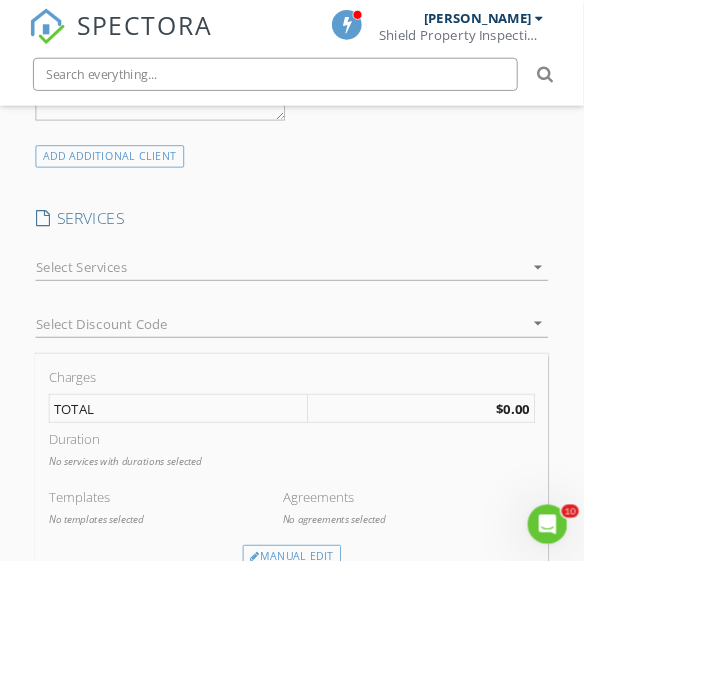 scroll, scrollTop: 1571, scrollLeft: 0, axis: vertical 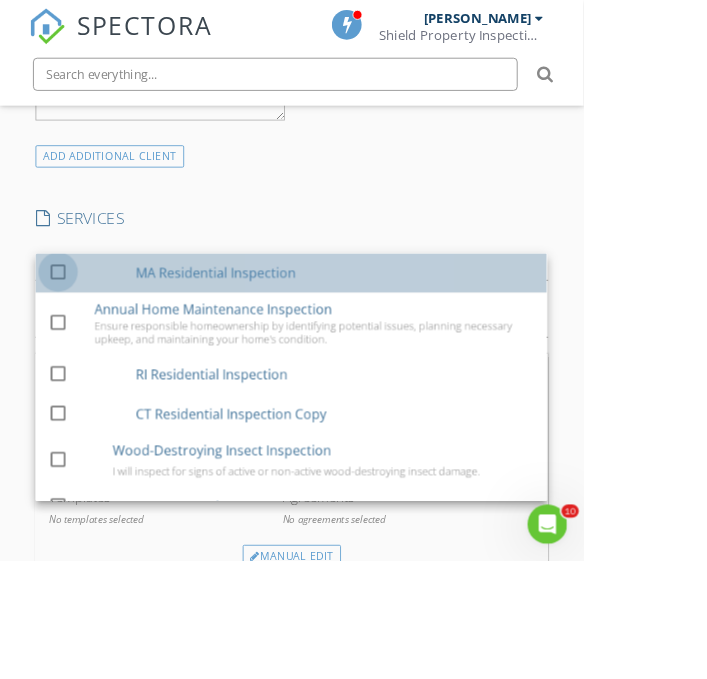 click at bounding box center (71, 329) 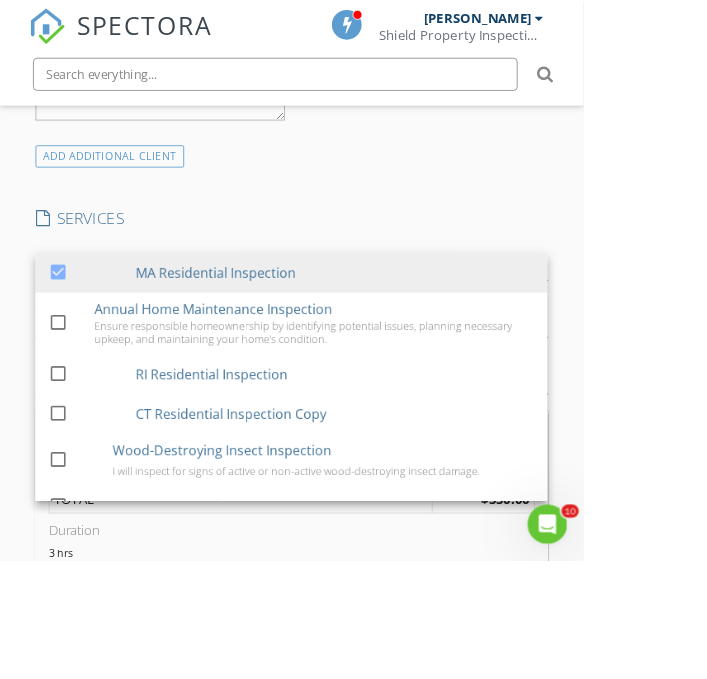 click on "SPECTORA
Claudio Martins
Shield Property Inspections - Home and Commercial
Role:
Inspector
Change Role
Dashboard
New Inspection
Inspections
Calendar
Template Editor
Contacts
Automations
Team
Metrics
Payments
Data Exports
Billing
Reporting
Advanced
Settings
What's New
Sign Out
Change Active Role
Your account has more than one possible role. Please choose how you'd like to view the site:
Company/Agency
City
Role
Dashboard
Templates
Contacts
Metrics
Automations
Settings
Inspections
Support Center
Basement Slab Crawlspace       Real Estate Agent Internet Search Relocation Company Past Customer Other" at bounding box center (353, 437) 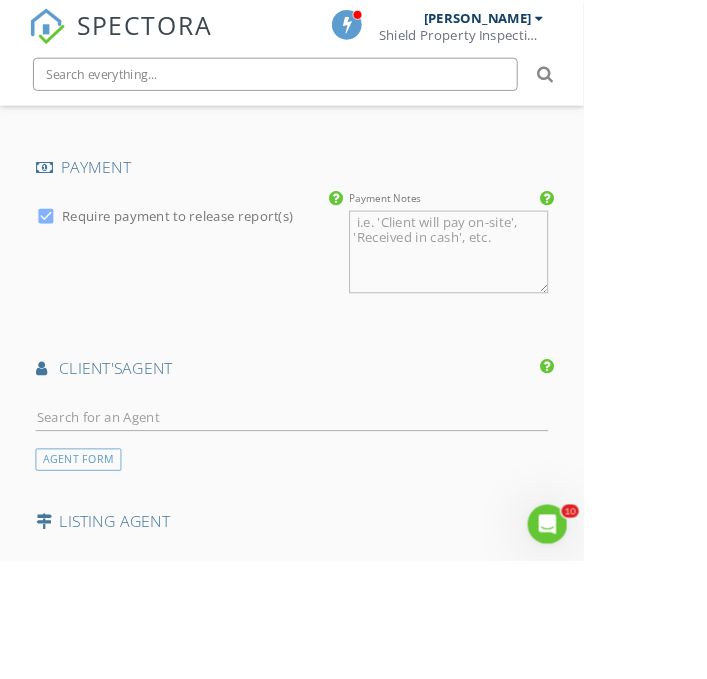 scroll, scrollTop: 2402, scrollLeft: 0, axis: vertical 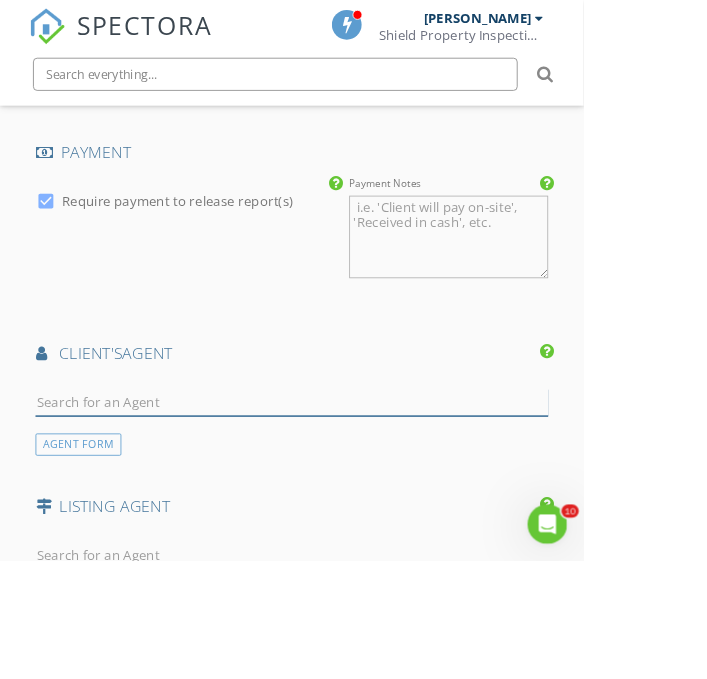 click at bounding box center (353, 487) 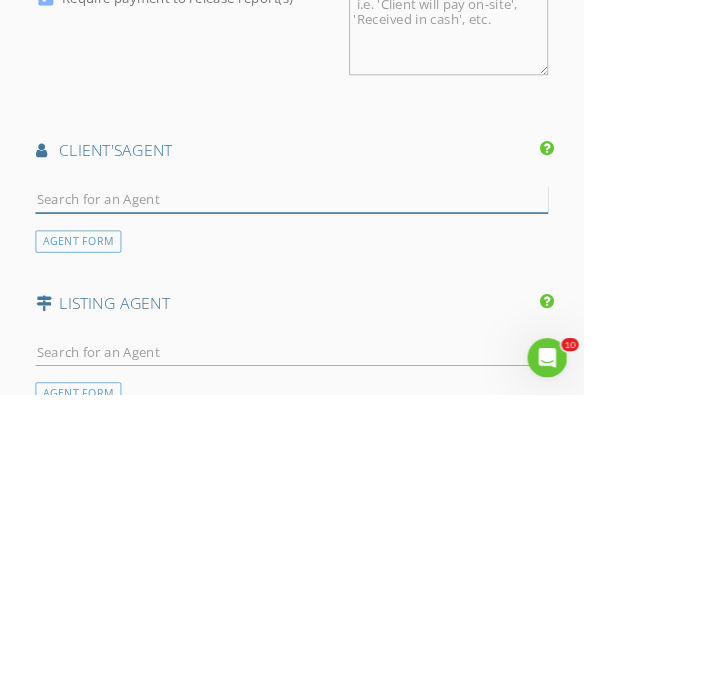 scroll, scrollTop: 2446, scrollLeft: 0, axis: vertical 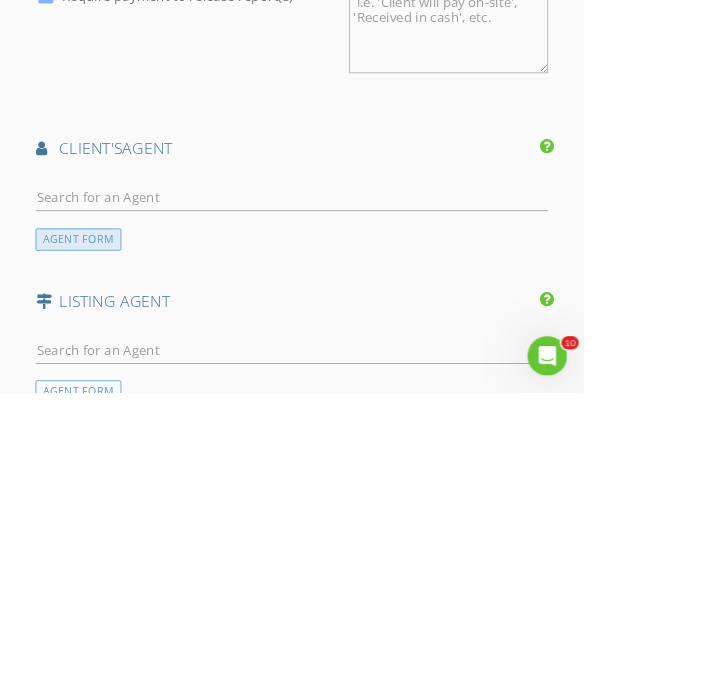 click on "AGENT FORM" at bounding box center (95, 494) 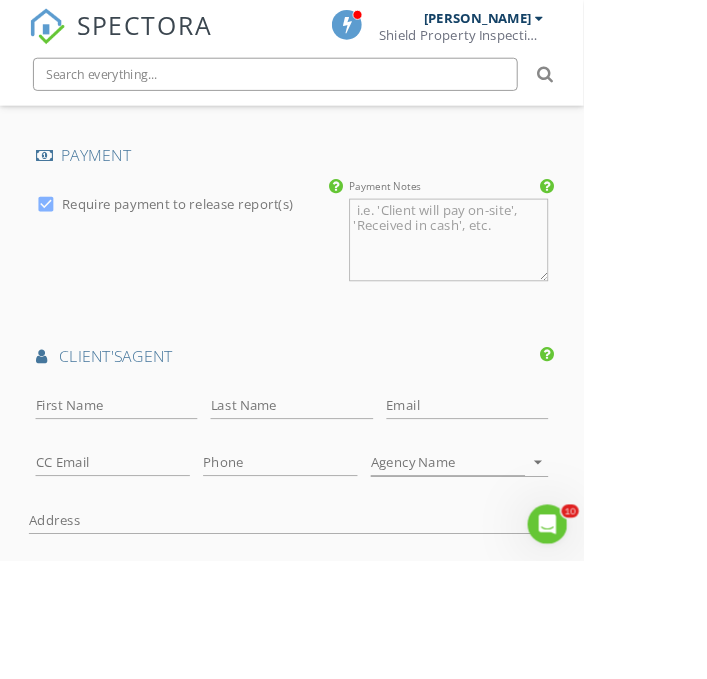 scroll, scrollTop: 2397, scrollLeft: 0, axis: vertical 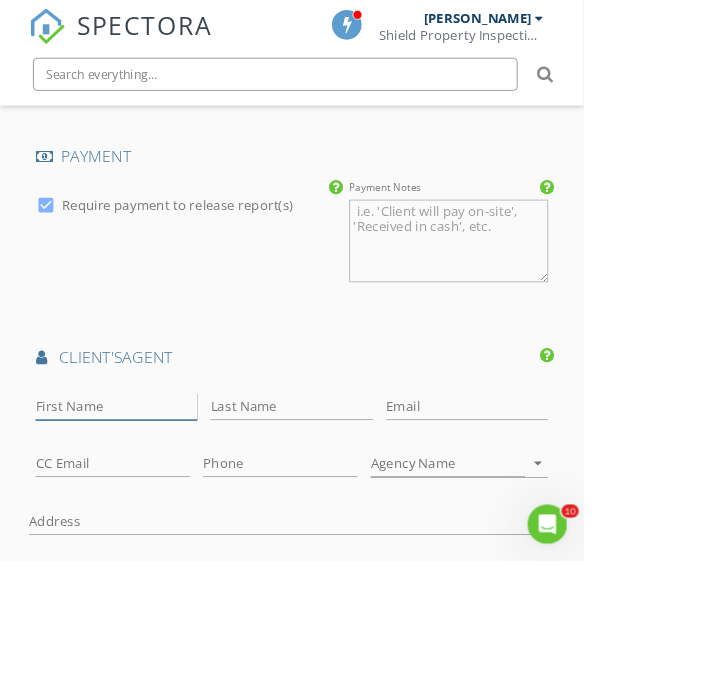 click on "First Name" at bounding box center [141, 492] 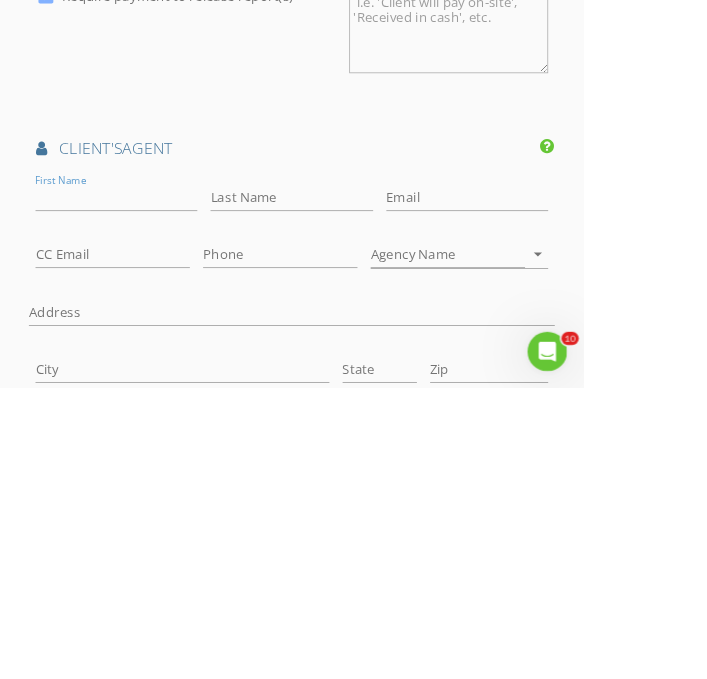 scroll, scrollTop: 2441, scrollLeft: 0, axis: vertical 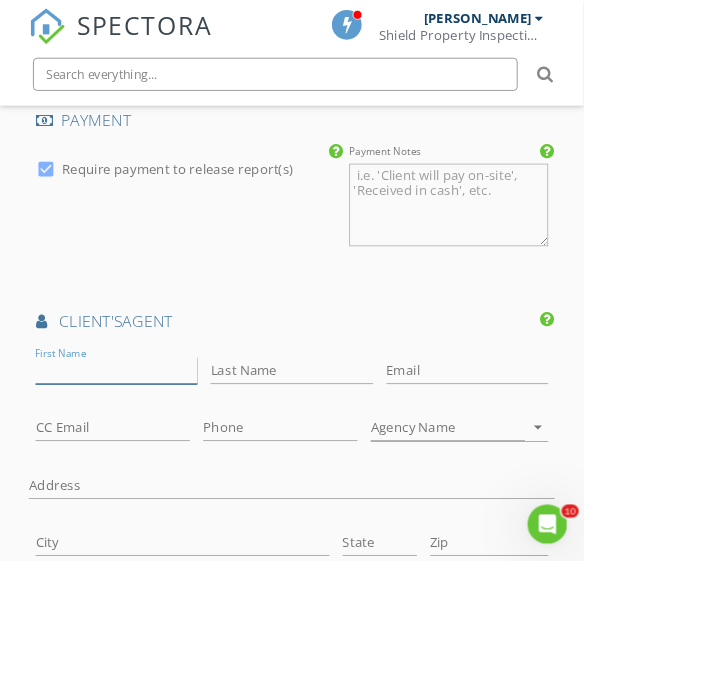 click on "First Name" at bounding box center (141, 448) 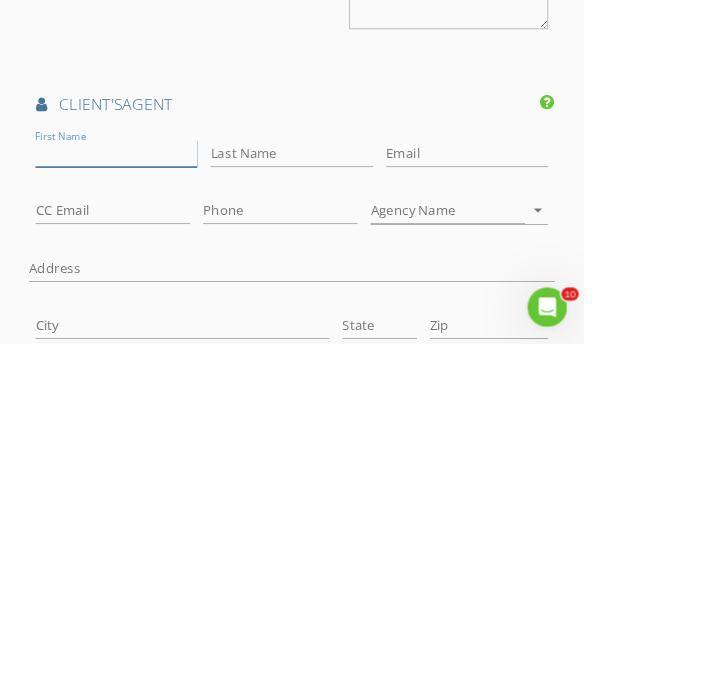 scroll, scrollTop: 2441, scrollLeft: 0, axis: vertical 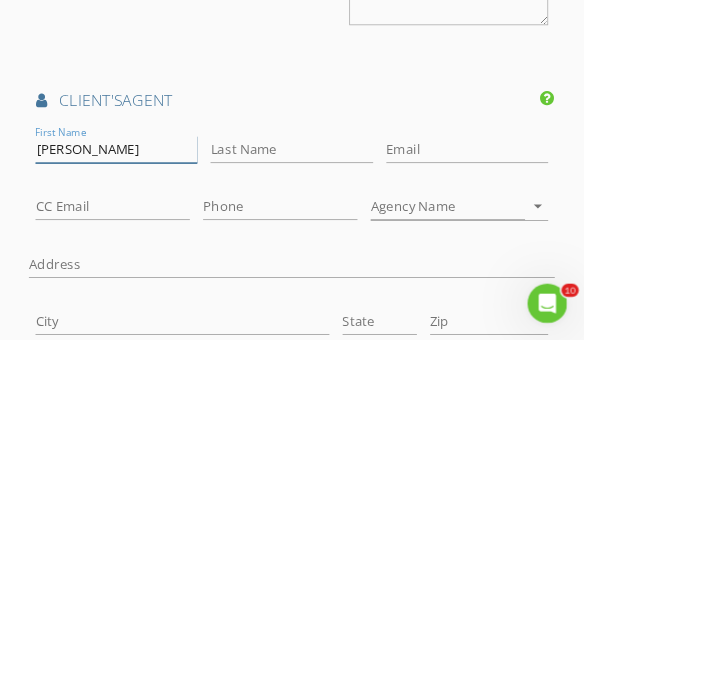 type on "[PERSON_NAME]" 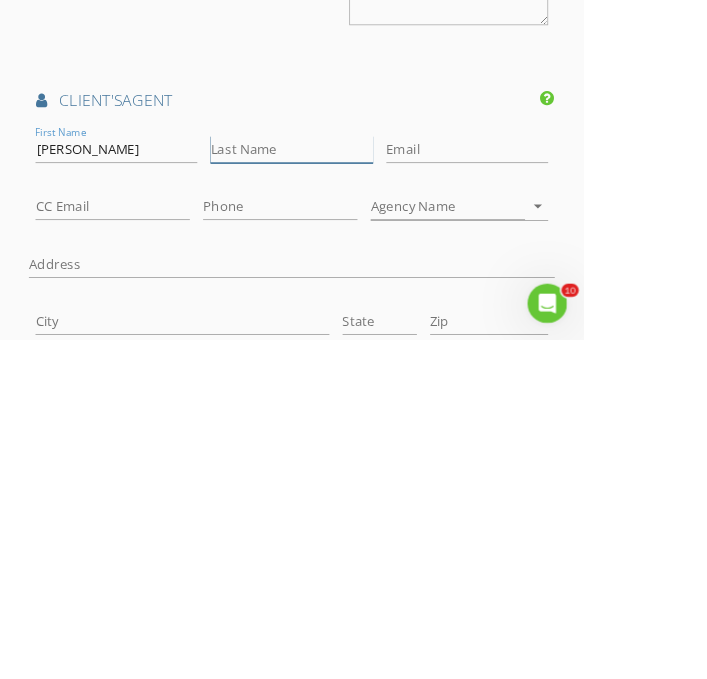 click on "Last Name" at bounding box center [353, 448] 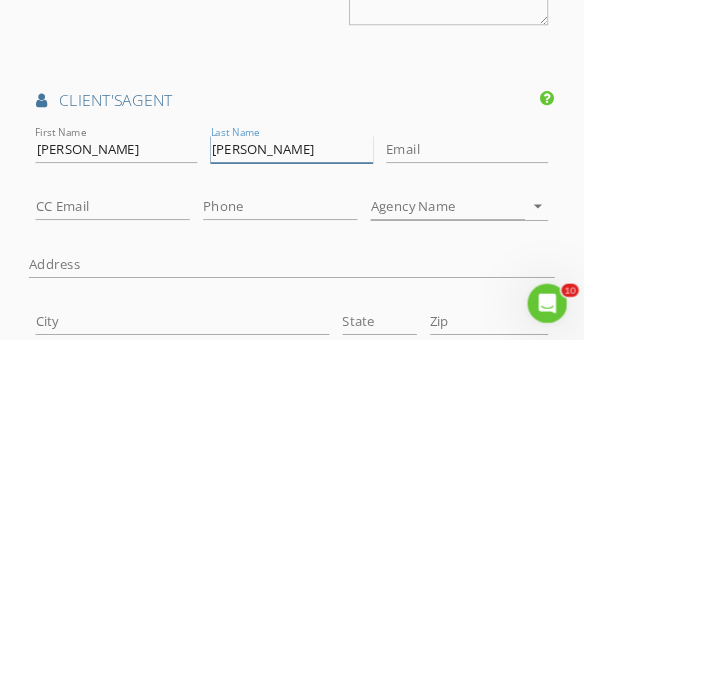 type on "[PERSON_NAME]" 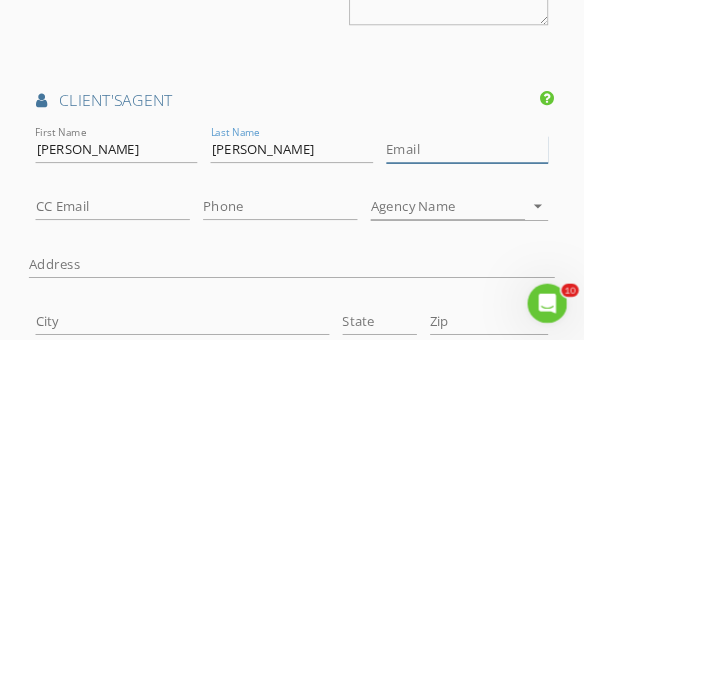 click on "Email" at bounding box center [566, 448] 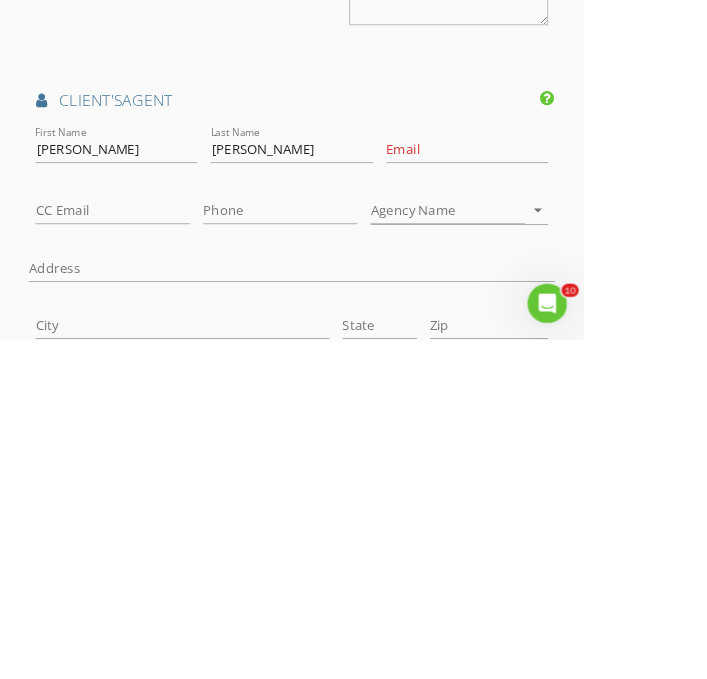 scroll, scrollTop: 2441, scrollLeft: 0, axis: vertical 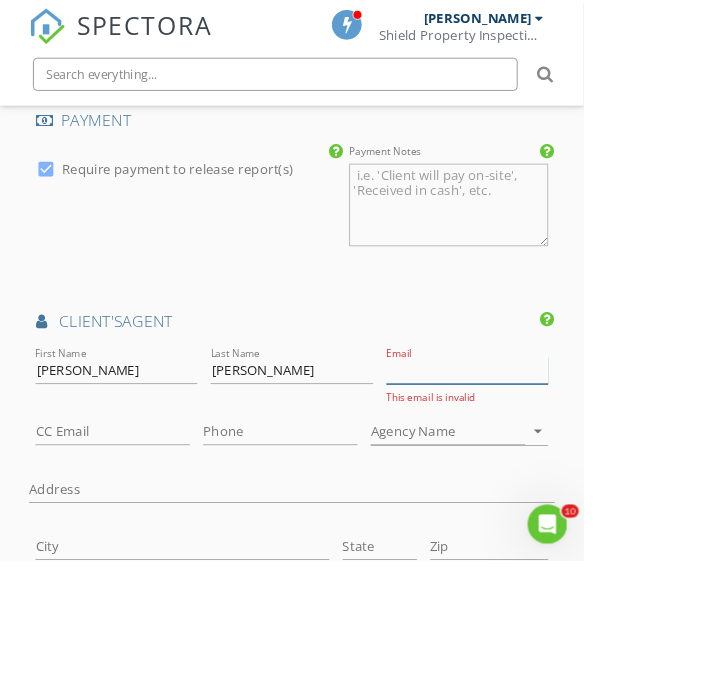click on "Email" at bounding box center [566, 448] 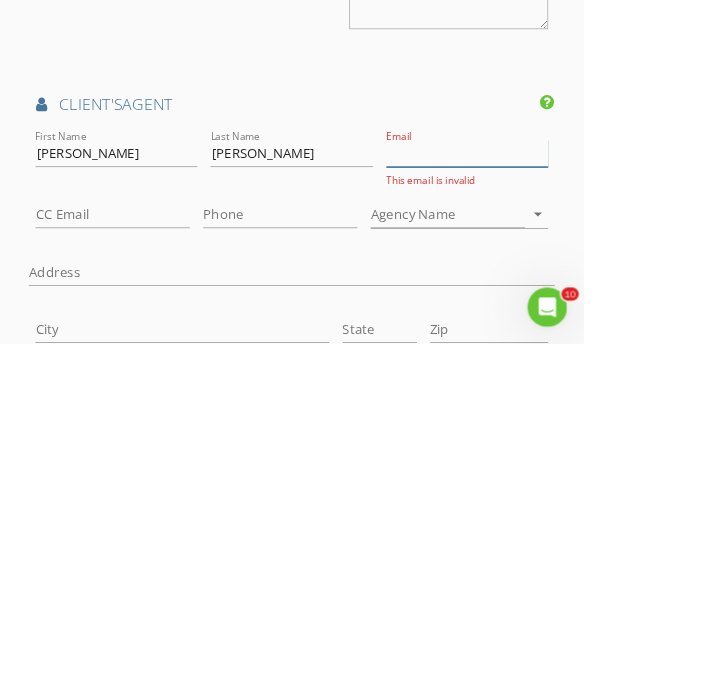 scroll, scrollTop: 2441, scrollLeft: 0, axis: vertical 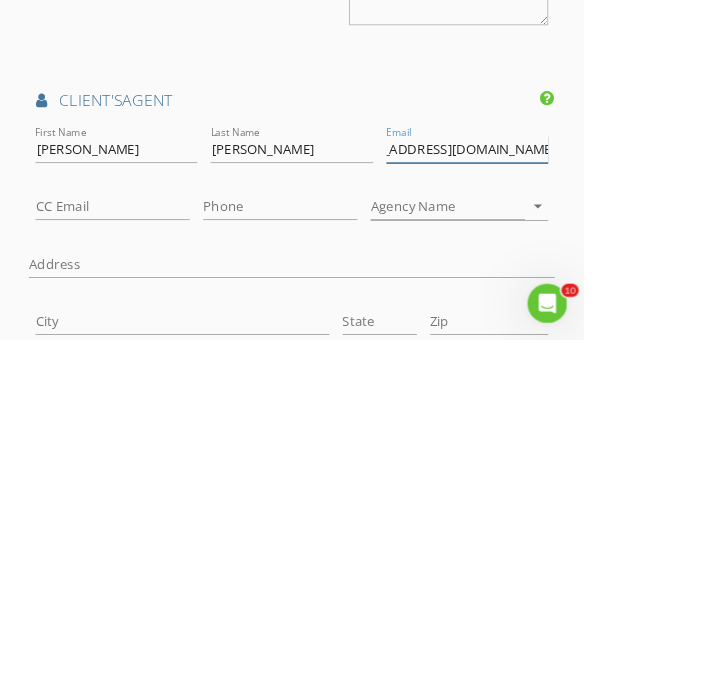 type on "Info@winterpropertiesgroup.com" 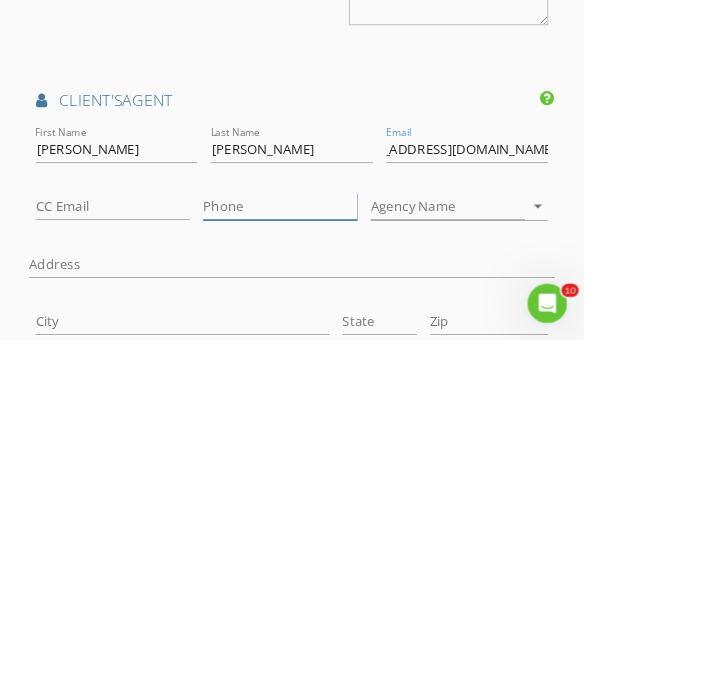 click on "Phone" at bounding box center [339, 517] 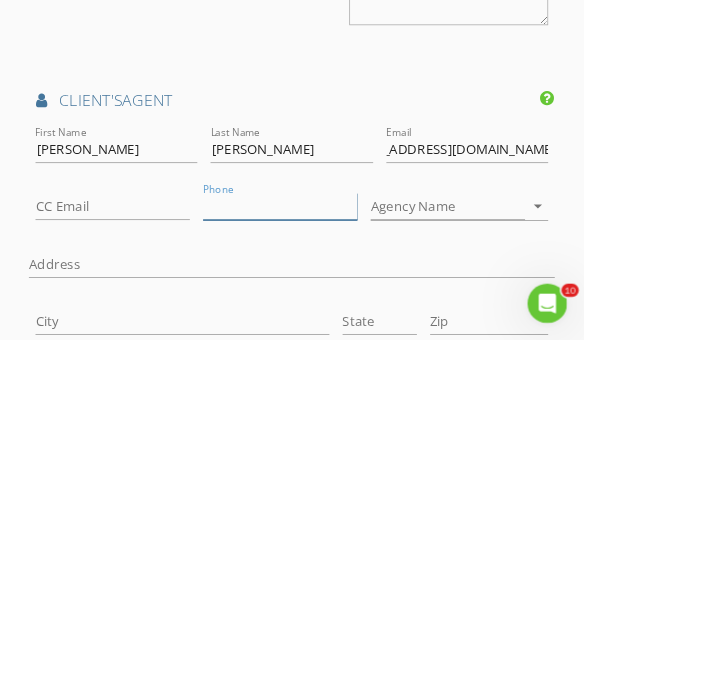 scroll, scrollTop: 0, scrollLeft: 0, axis: both 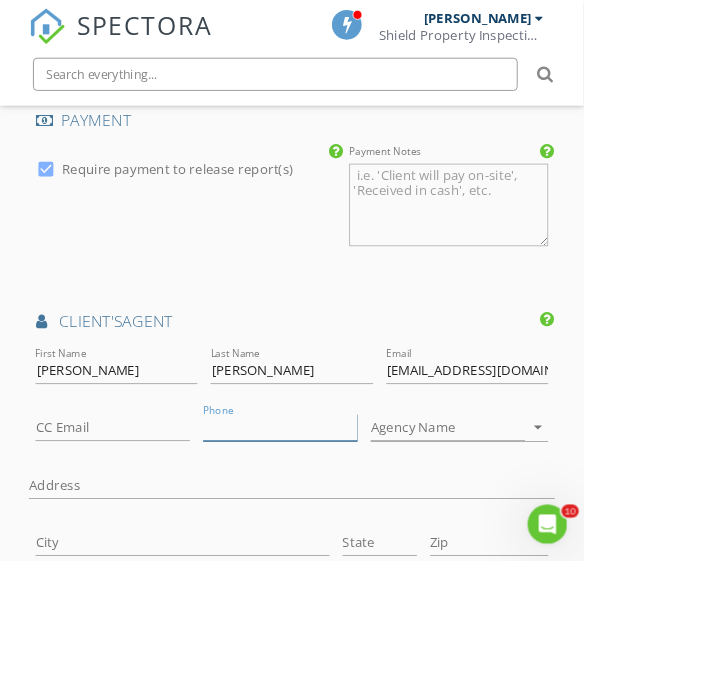 click on "Phone" at bounding box center [339, 517] 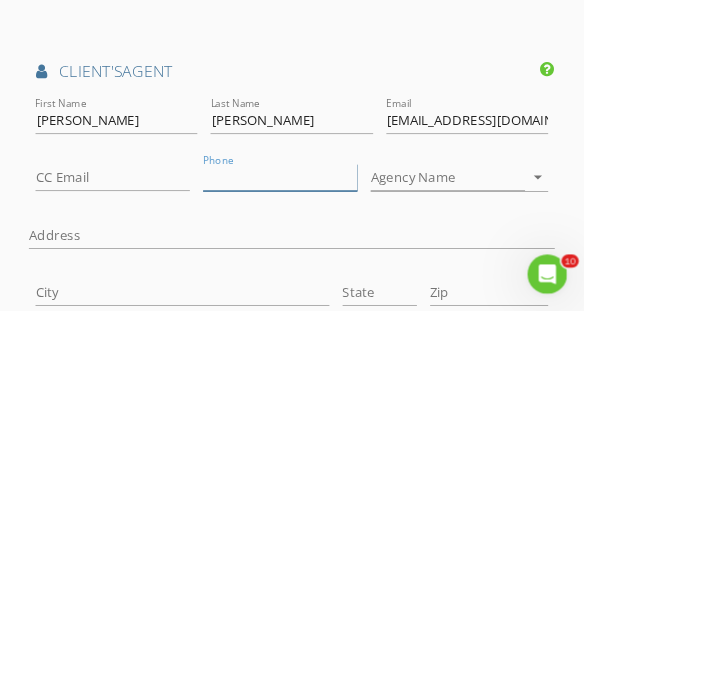 scroll, scrollTop: 2441, scrollLeft: 0, axis: vertical 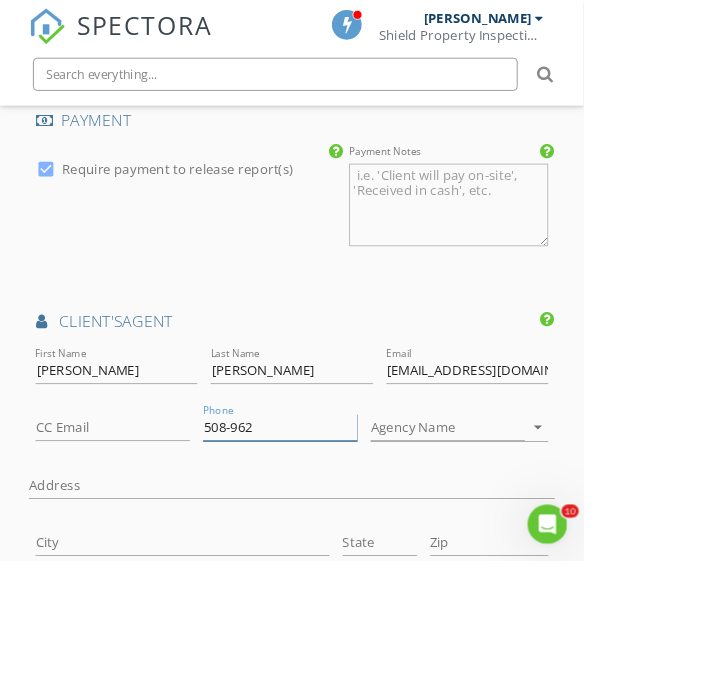 click on "508-962" at bounding box center [339, 517] 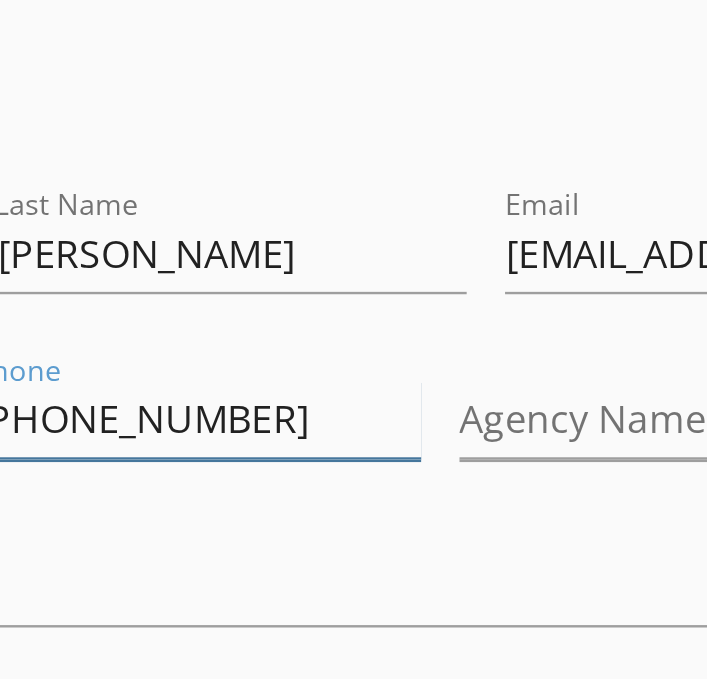 scroll, scrollTop: 2482, scrollLeft: 0, axis: vertical 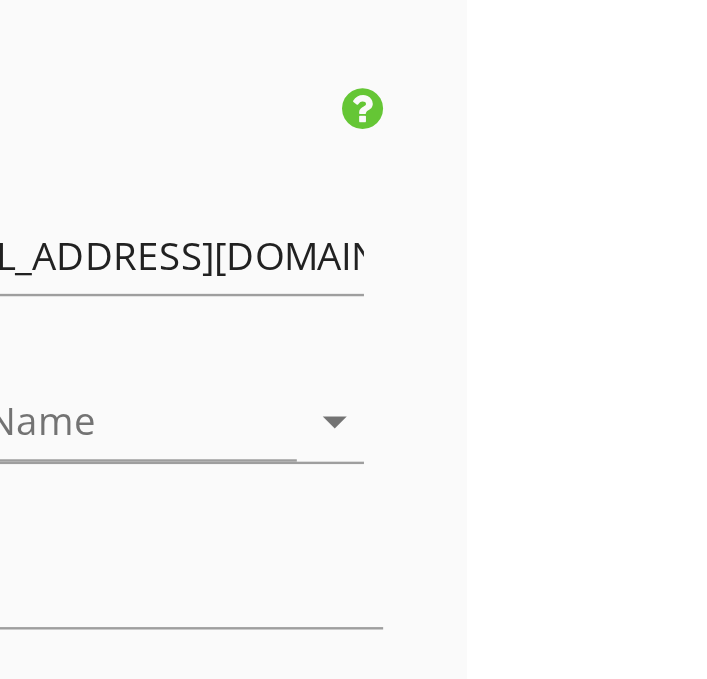 type on "[PHONE_NUMBER]" 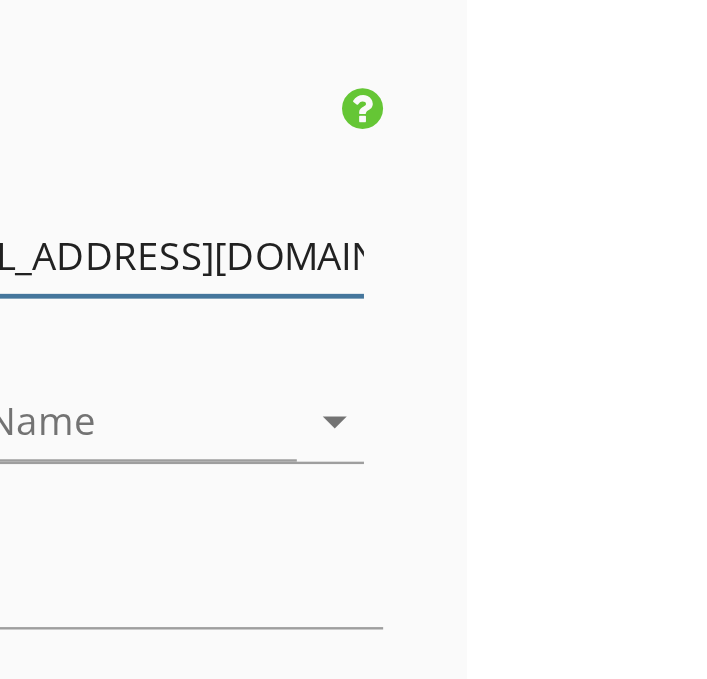 click on "Info@winterpropertiesgroup.com" at bounding box center [566, 407] 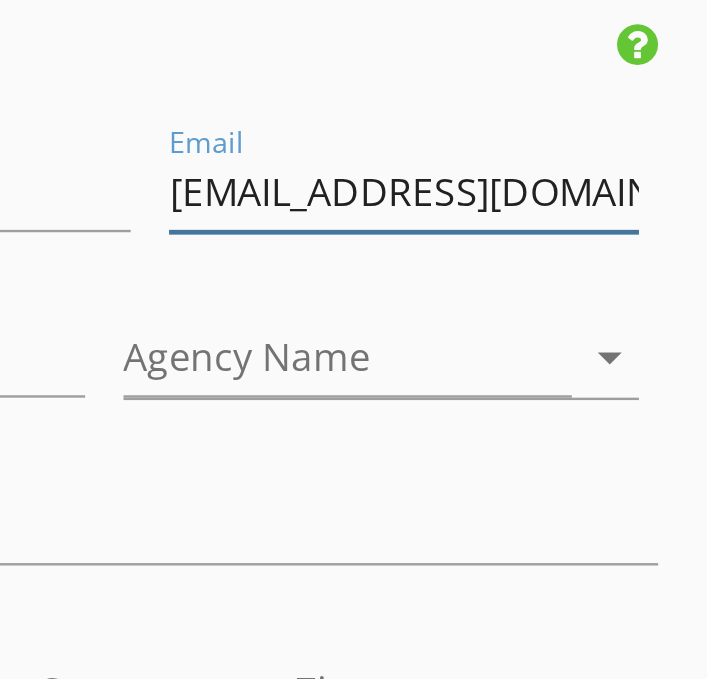 scroll, scrollTop: 2482, scrollLeft: 0, axis: vertical 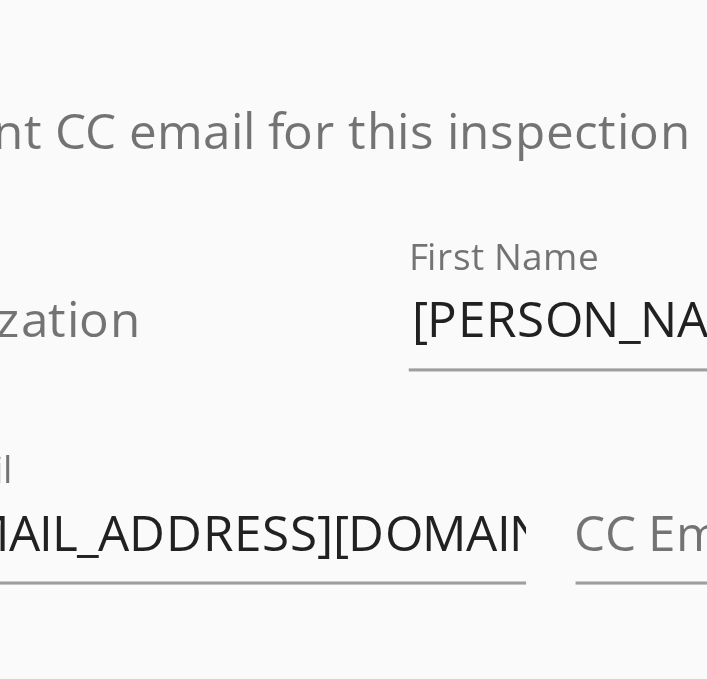type on "Info@winterpropertiesgroup.comup.com" 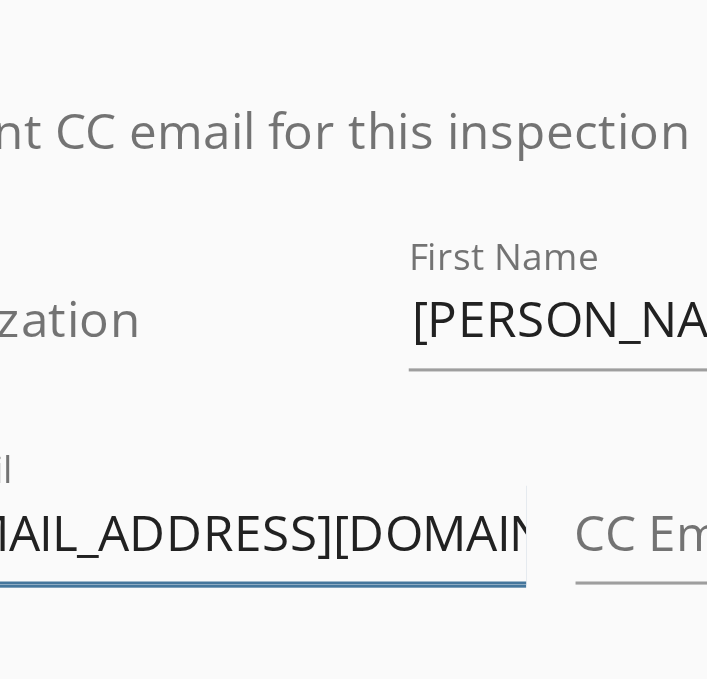 click on "Junior_bradoca@hotmail.com" at bounding box center (353, 317) 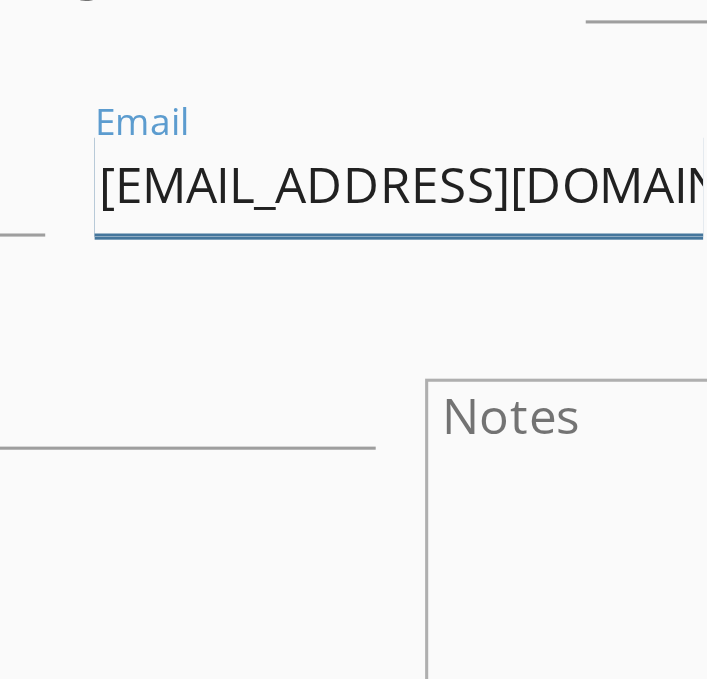 scroll, scrollTop: 1081, scrollLeft: 0, axis: vertical 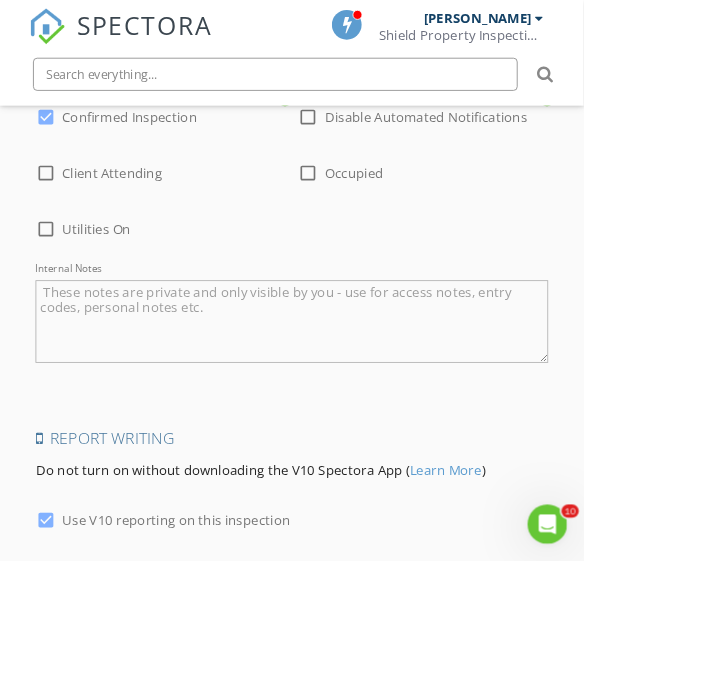 type on "Junior_bradoca@hotmail.comom" 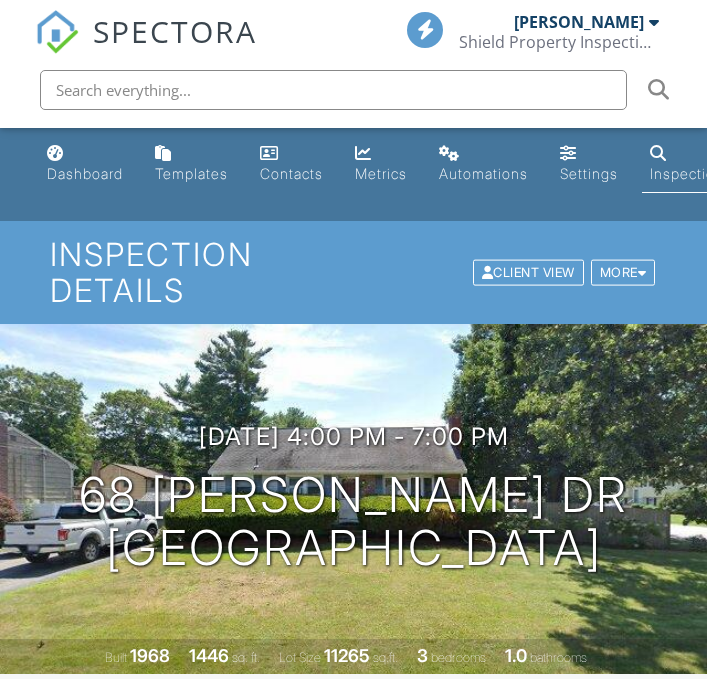 scroll, scrollTop: 0, scrollLeft: 0, axis: both 